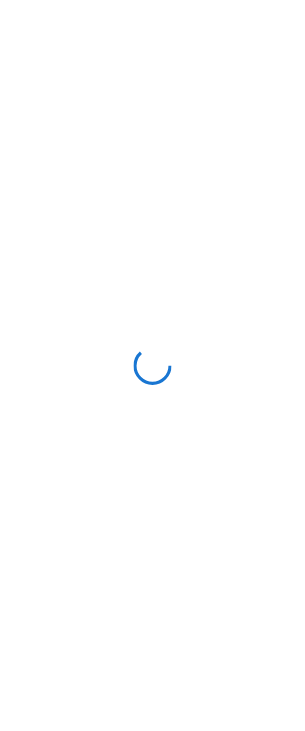 scroll, scrollTop: 0, scrollLeft: 0, axis: both 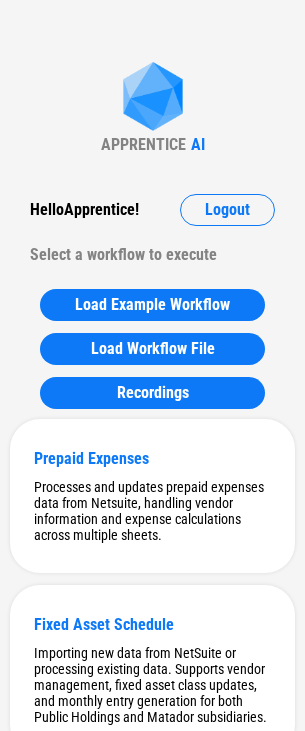 click on "Select a workflow to execute" at bounding box center [152, 255] 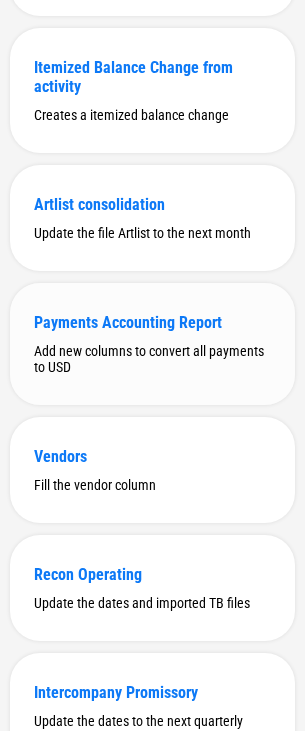 click on "Payments Accounting Report Add new columns to convert all payments to USD" at bounding box center (152, 344) 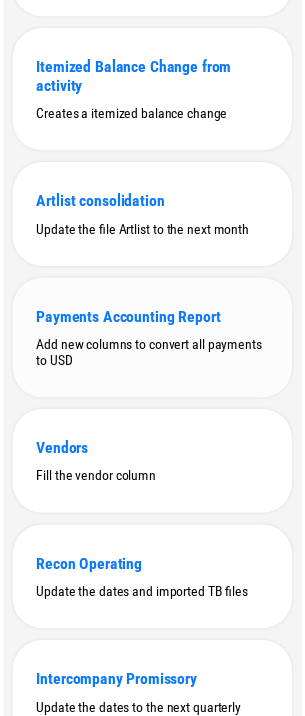 scroll, scrollTop: 0, scrollLeft: 0, axis: both 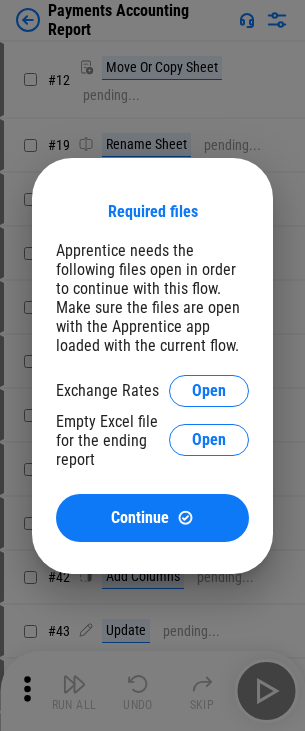 click on "Open" at bounding box center (209, 391) 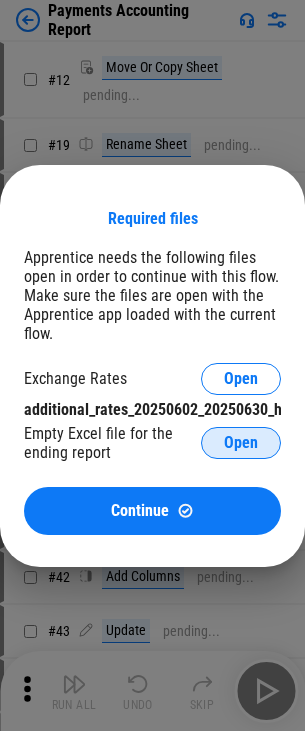 click on "Open" at bounding box center [241, 443] 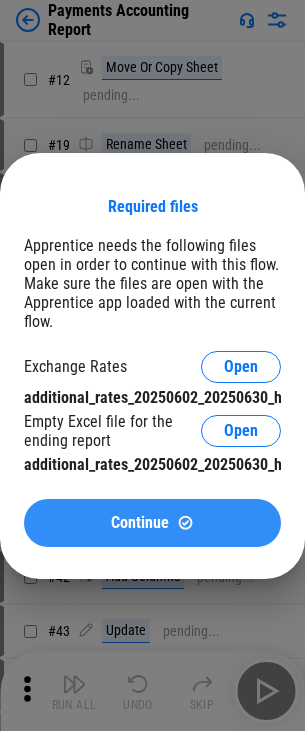 click on "Continue" at bounding box center [140, 523] 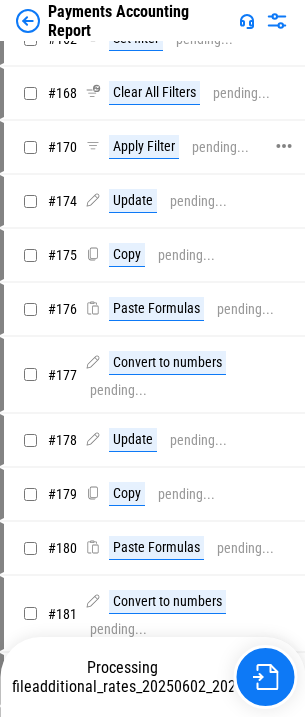 scroll, scrollTop: 3342, scrollLeft: 0, axis: vertical 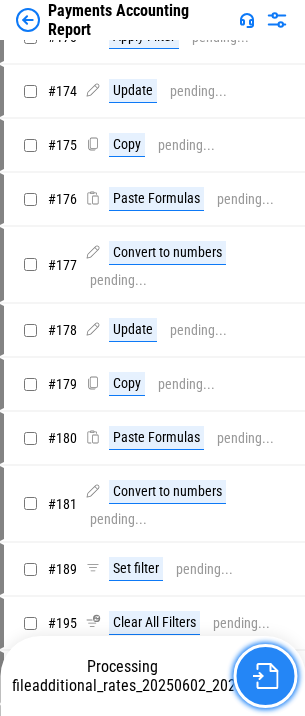 click at bounding box center (265, 676) 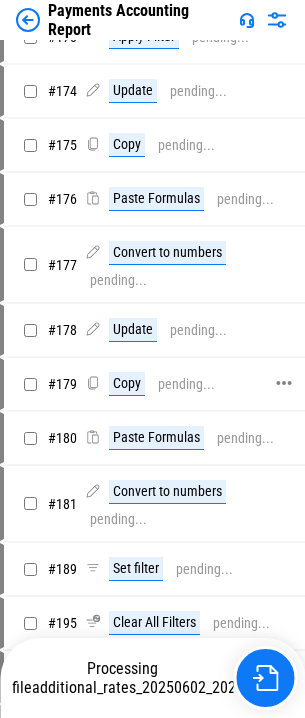 click on "Copy pending..." at bounding box center [150, 384] 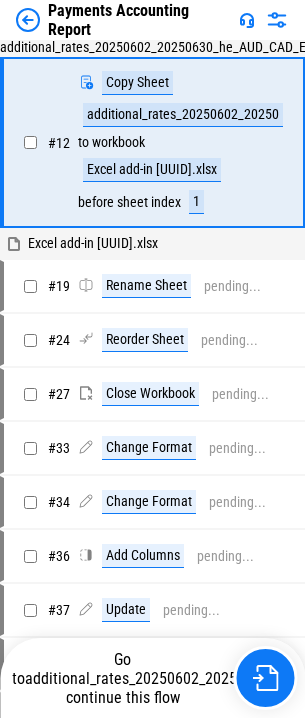 scroll, scrollTop: 0, scrollLeft: 0, axis: both 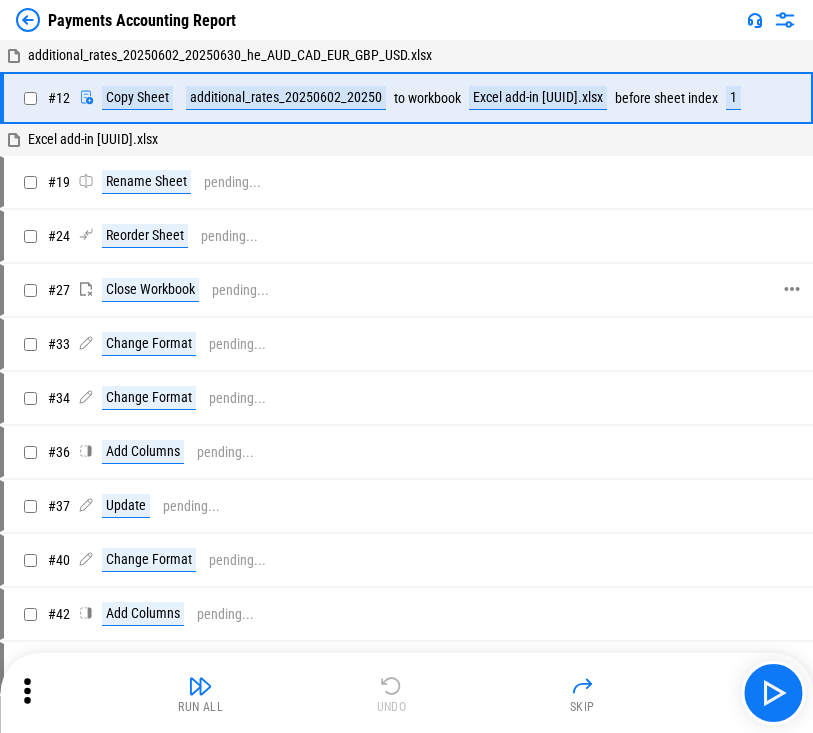 click on "# 27 Close Workbook pending..." at bounding box center [405, 290] 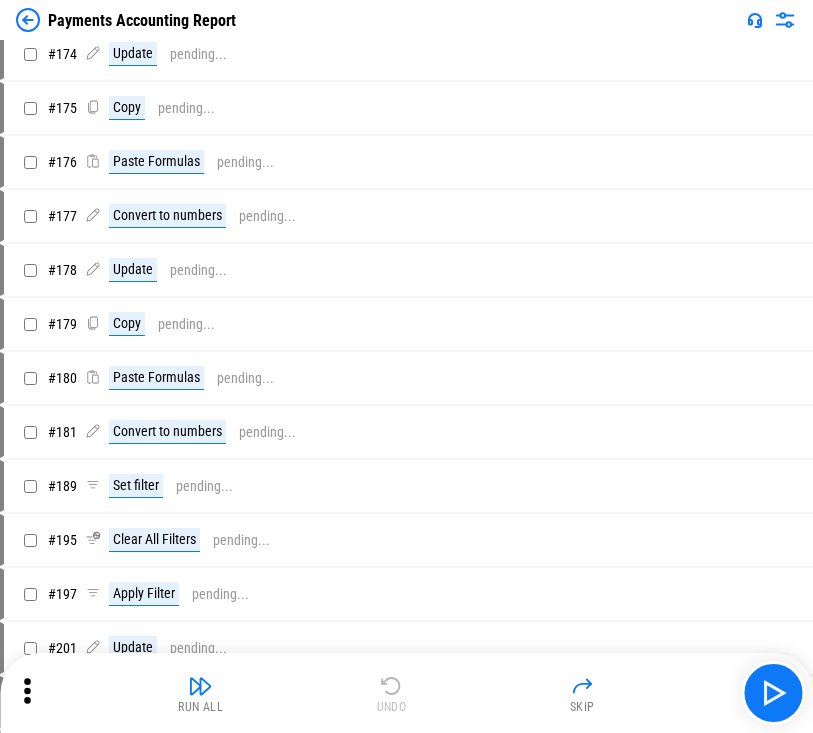 scroll, scrollTop: 3267, scrollLeft: 0, axis: vertical 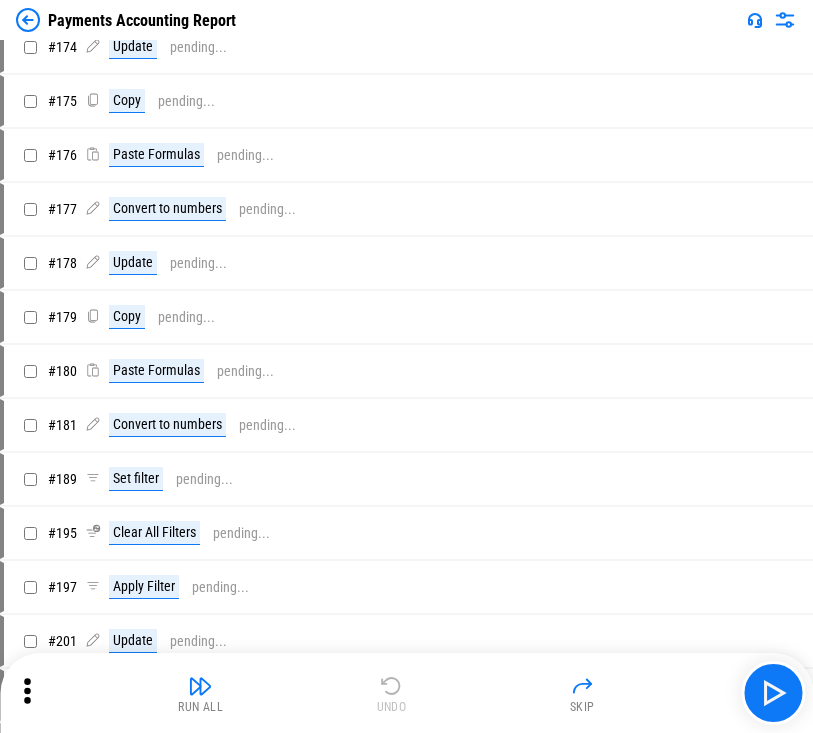 click 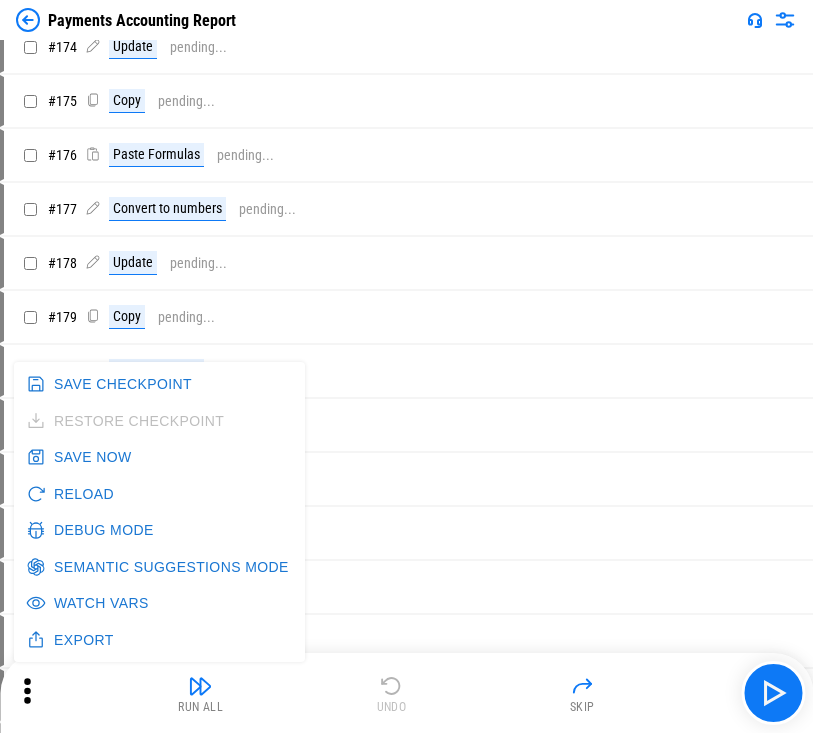 click on "Debug Mode" at bounding box center (92, 530) 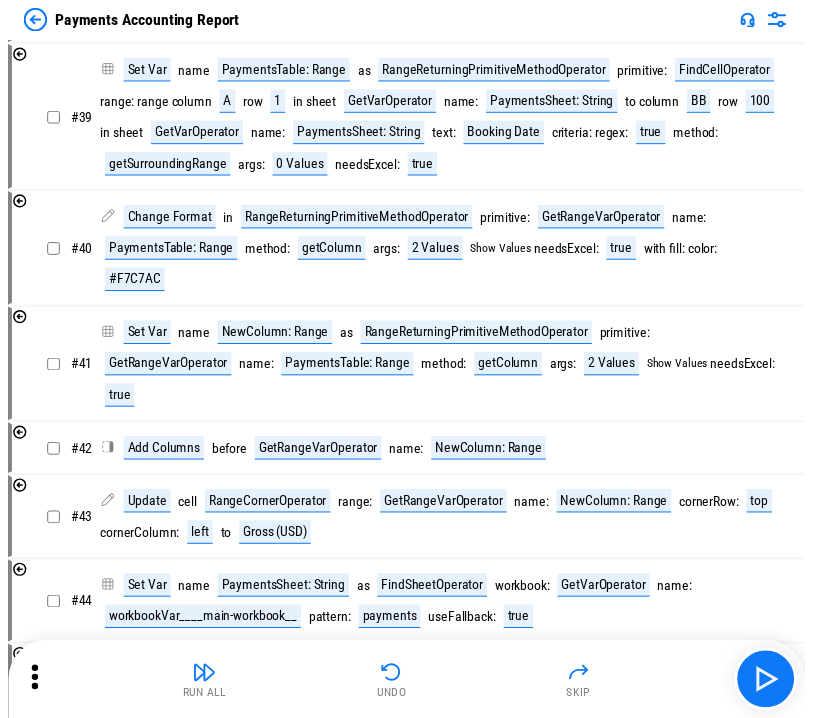 scroll, scrollTop: 16947, scrollLeft: 0, axis: vertical 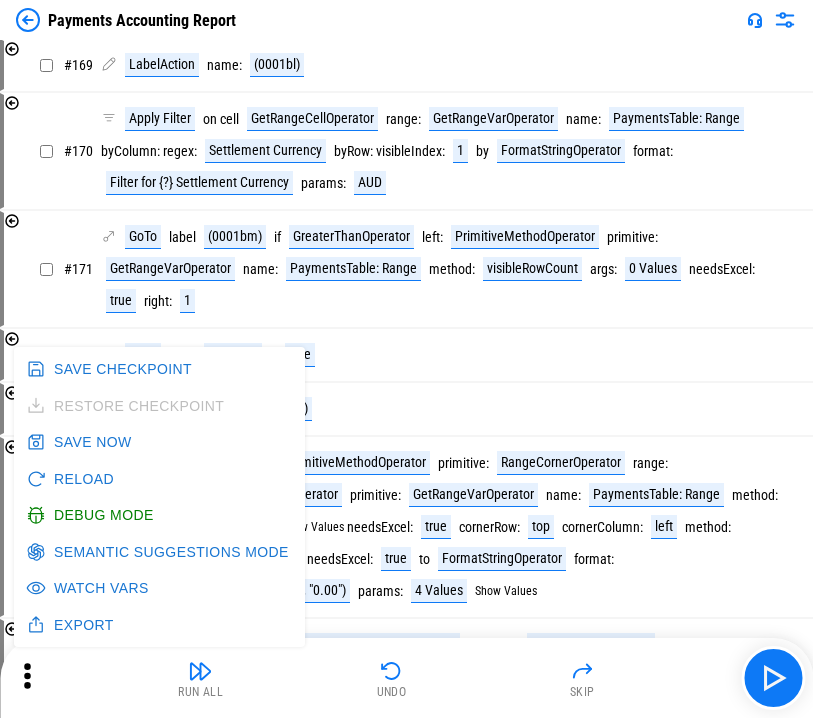 click on "Excel add-in 934fd897-99cf-4df5-9eaf-1c7d72ade034.xlsx # 1 NoteAction text : Setup stepsAmount : 30 # 2 OverrideControllerExecutorAction controllerExecutorIdOverride : FormatStringOperator format : excel/{?} params : GetVarOperator name : workbookVar____main-workbook__ OverrideControllerExecutorAction controllerExecutorIdOverride : excel/Excel add-in 934fd897-99cf-4df5-9eaf-1c7d72ade034.xlsx # 3 Set Var name Sheets: String[] as GetAllSheetsOperator includeHidden : true workbook : GetVarOperator name : workbookVar____main-workbook__ Set Var name Sheets: String[] as Sheet1 # 4 OverrideControllerExecutorAction controllerExecutorIdOverride : null # 5 AttachWorkbooksAction workbooks : EXR : description : Exchange Rates Report : description : Empty Excel file for the ending report # 6 OverrideControllerExecutorAction controllerExecutorIdOverride : FormatStringOperator format : excel/{?} params : GetVarOperator name : workbookVar____main-workbook__ OverrideControllerExecutorAction controllerExecutorIdOverride : # 7" at bounding box center [406, -3624] 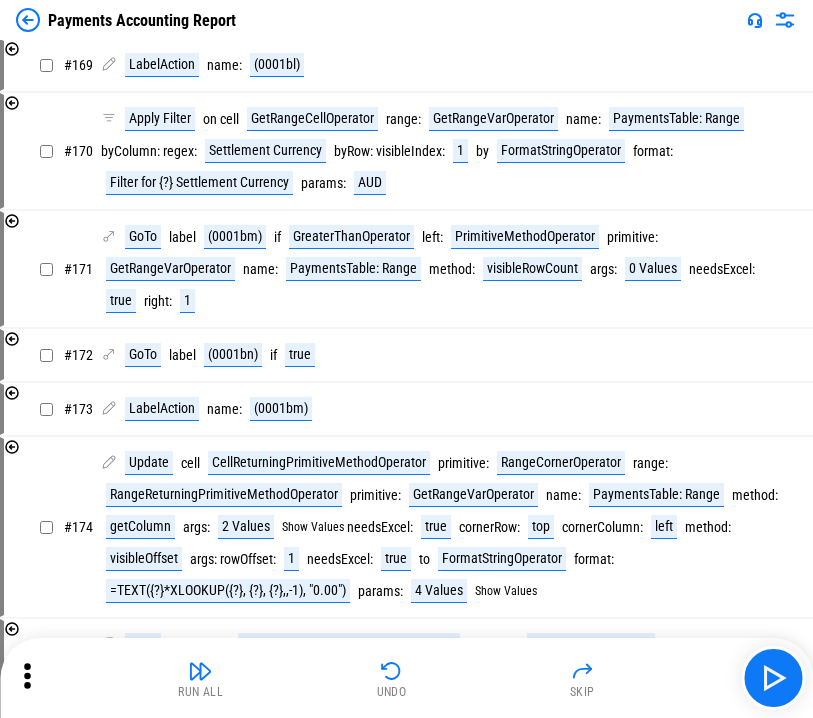 scroll, scrollTop: 18665, scrollLeft: 0, axis: vertical 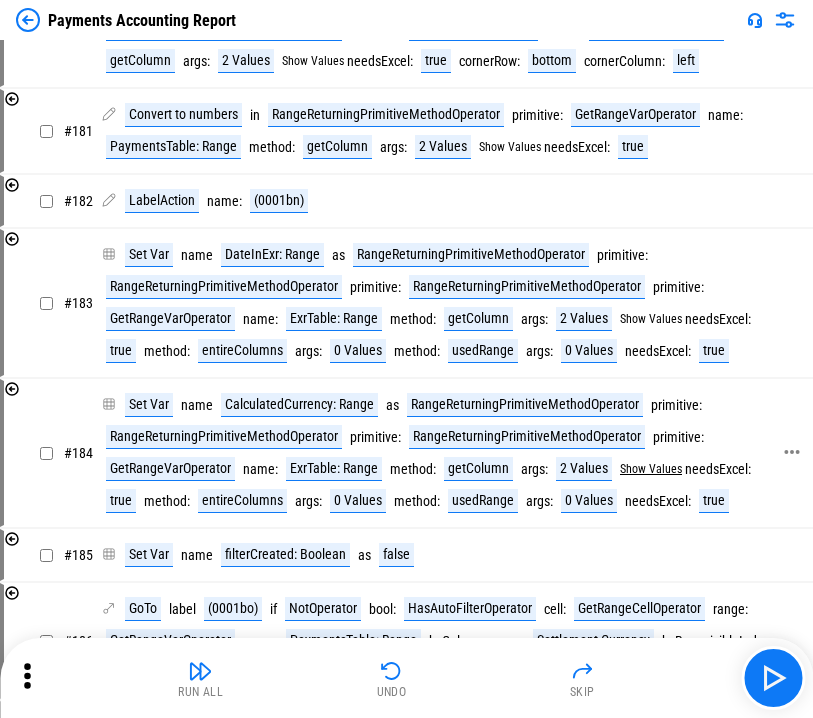 click on "Show Values" at bounding box center [651, 469] 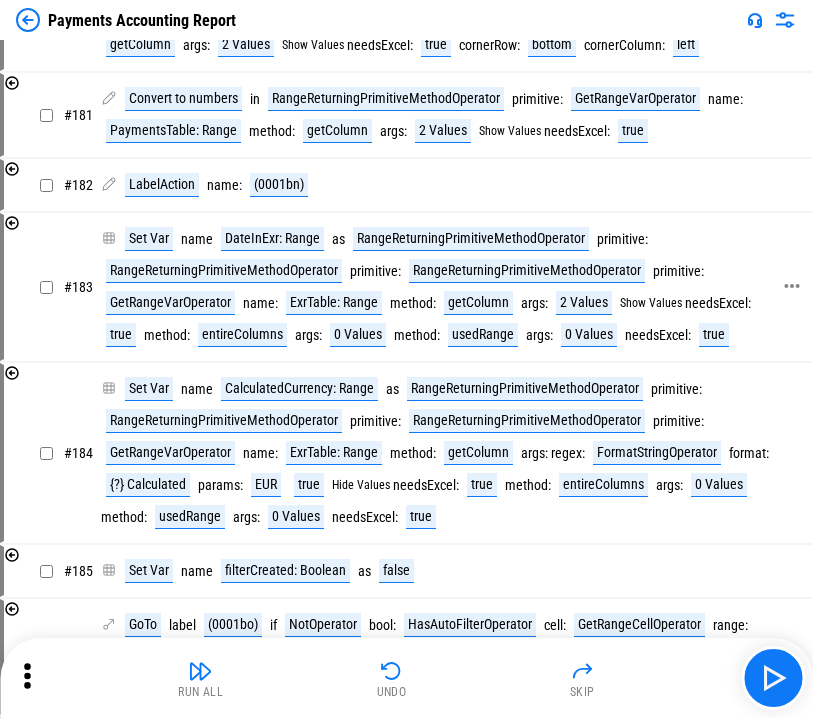 click on "2 Values" at bounding box center [584, 303] 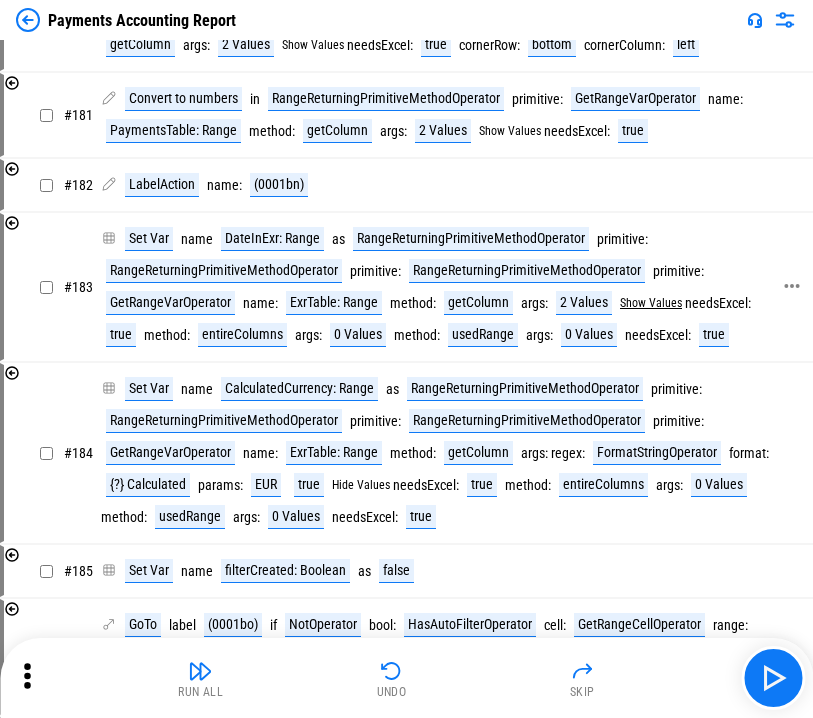click on "Show Values" at bounding box center (651, 303) 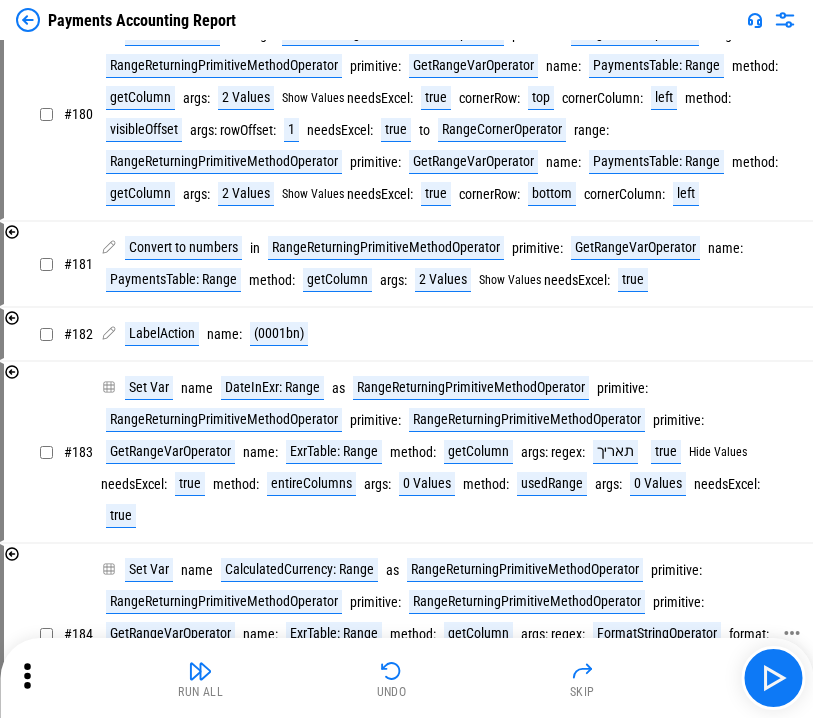 scroll, scrollTop: 18531, scrollLeft: 0, axis: vertical 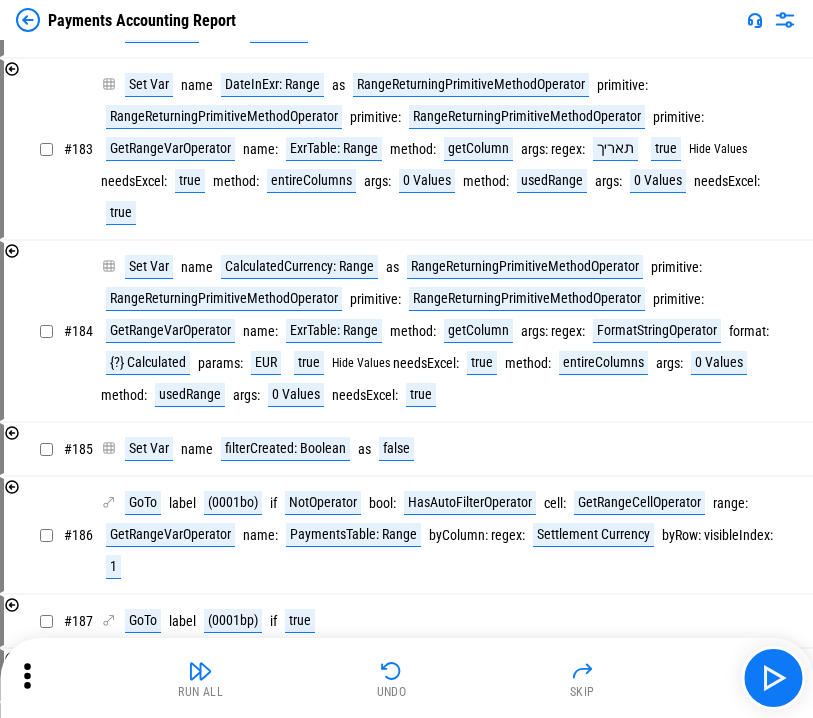 drag, startPoint x: 173, startPoint y: 127, endPoint x: 491, endPoint y: 591, distance: 562.5122 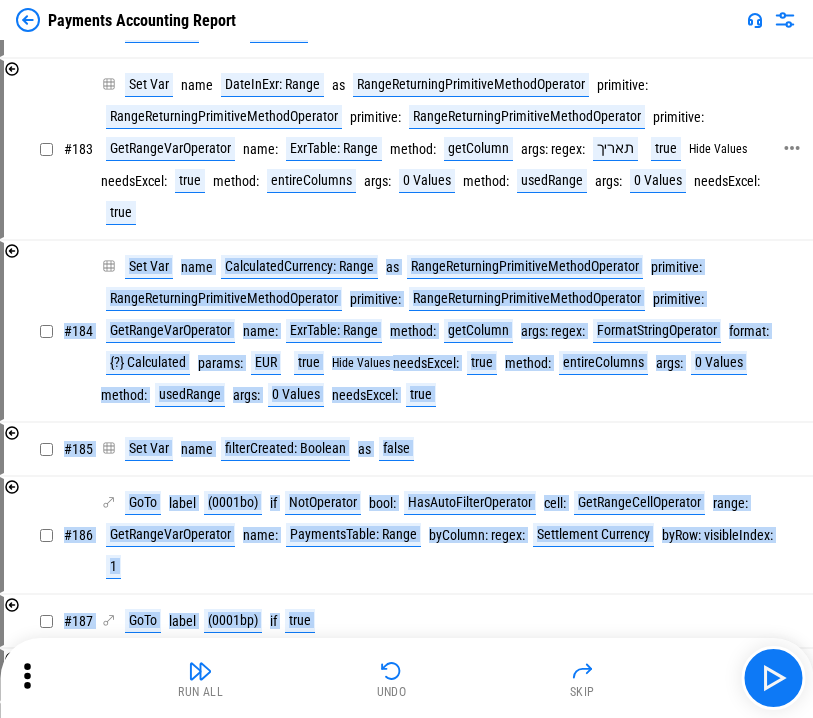 drag, startPoint x: 491, startPoint y: 591, endPoint x: 184, endPoint y: 137, distance: 548.05566 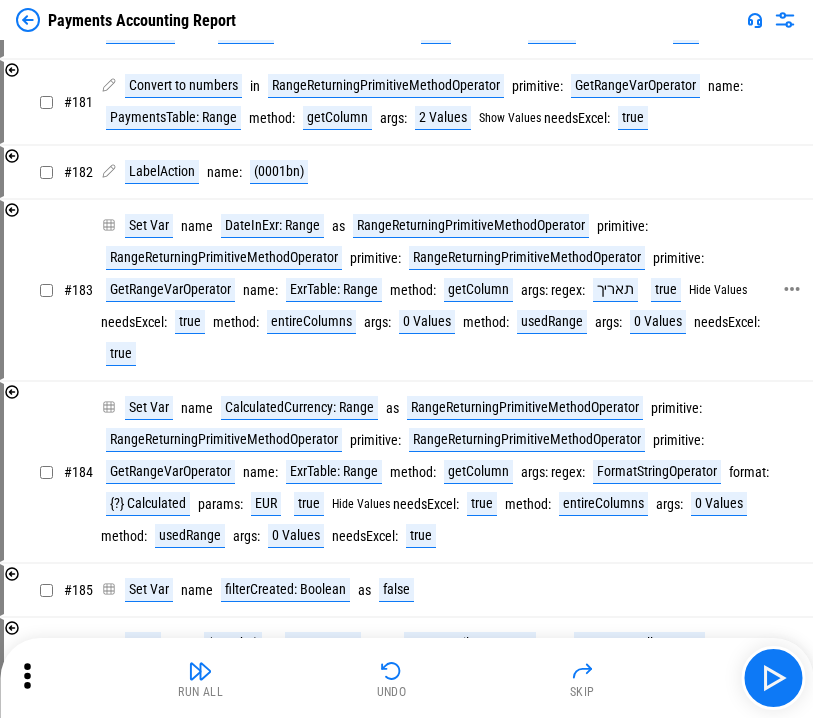 scroll, scrollTop: 18686, scrollLeft: 0, axis: vertical 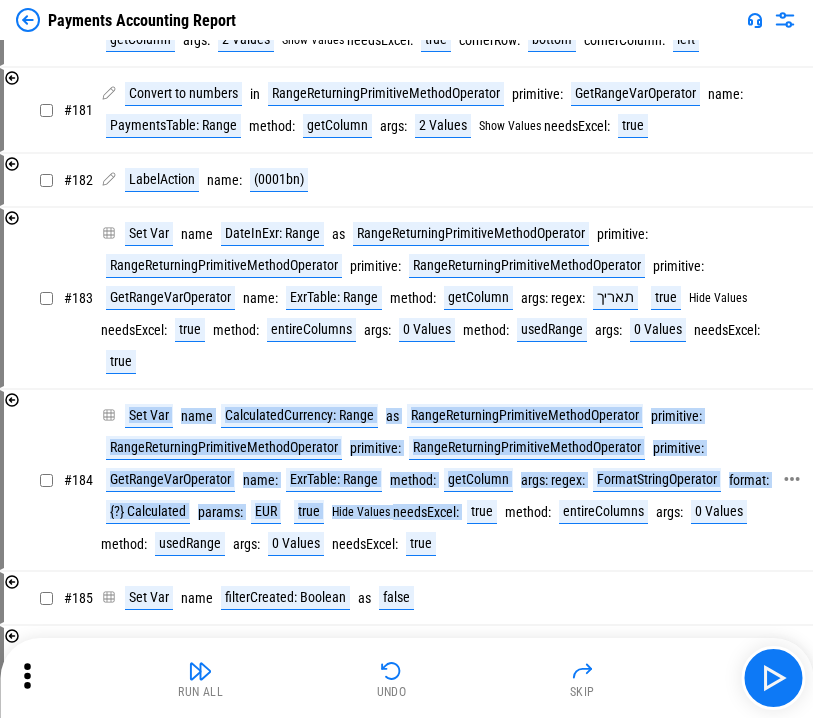 drag, startPoint x: 469, startPoint y: 449, endPoint x: 120, endPoint y: 301, distance: 379.0844 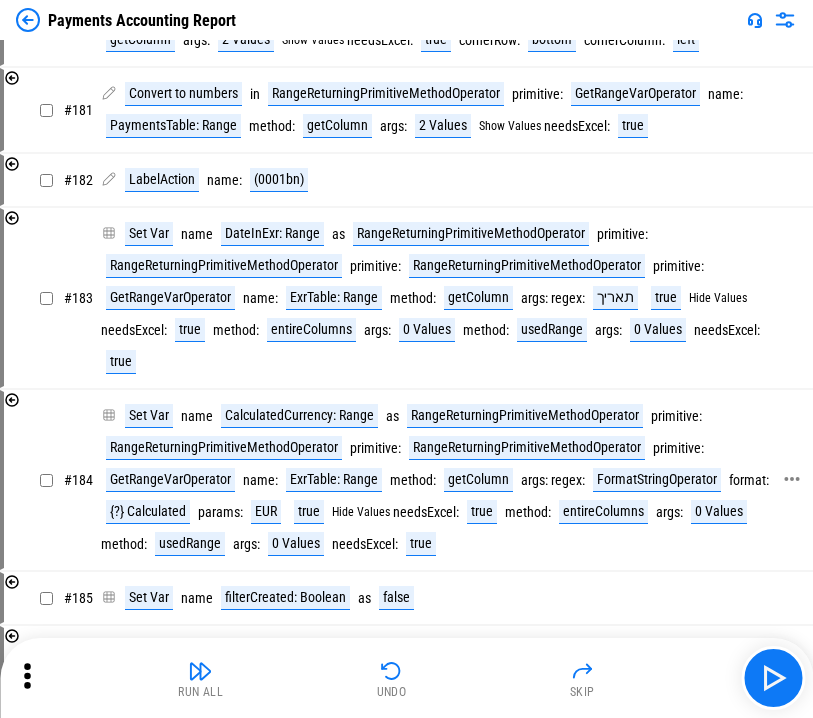 click on "Set Var name CalculatedCurrency: Range as RangeReturningPrimitiveMethodOperator primitive : RangeReturningPrimitiveMethodOperator primitive : RangeReturningPrimitiveMethodOperator primitive : GetRangeVarOperator name : ExrTable: Range method : getColumn args : regex : FormatStringOperator format : {?} Calculated params : EUR true Hide Values needsExcel : true method : entireColumns args : 0 Values method : usedRange args : 0 Values needsExcel : true" at bounding box center [444, 480] 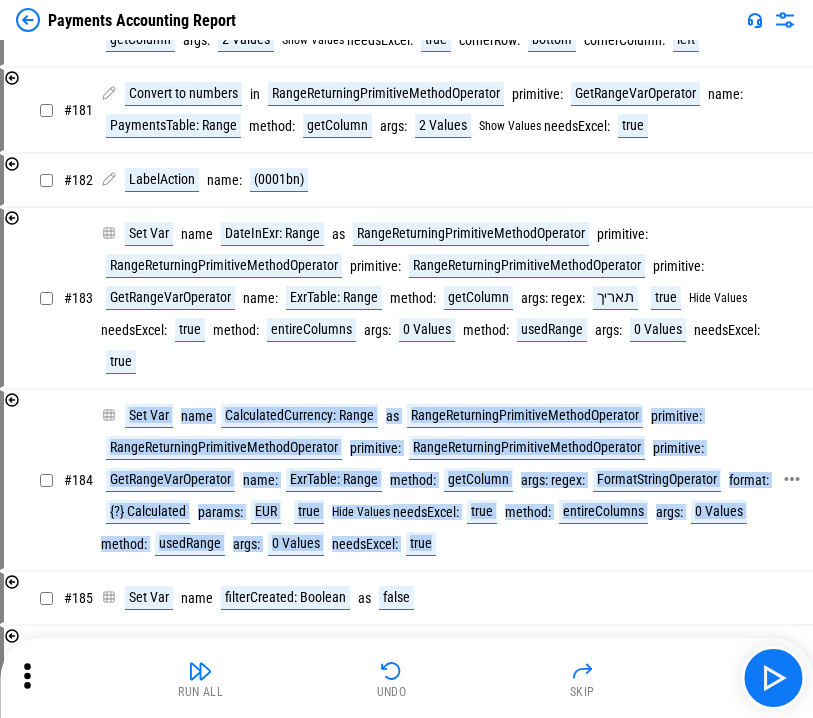 drag, startPoint x: 105, startPoint y: 317, endPoint x: 445, endPoint y: 450, distance: 365.08765 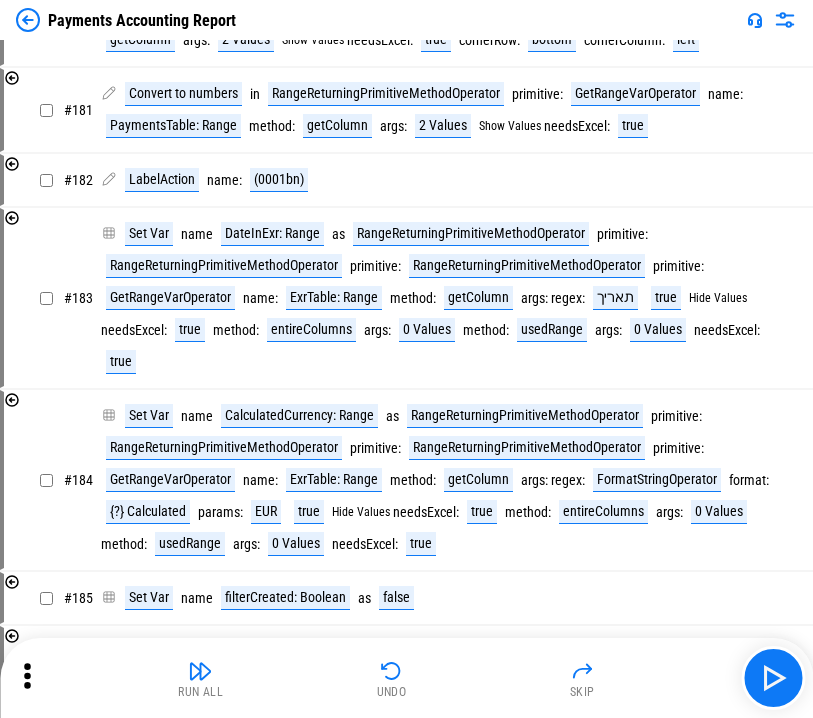 click on "Excel add-in 934fd897-99cf-4df5-9eaf-1c7d72ade034.xlsx # 1 NoteAction text : Setup stepsAmount : 30 # 2 OverrideControllerExecutorAction controllerExecutorIdOverride : FormatStringOperator format : excel/{?} params : GetVarOperator name : workbookVar____main-workbook__ OverrideControllerExecutorAction controllerExecutorIdOverride : excel/Excel add-in 934fd897-99cf-4df5-9eaf-1c7d72ade034.xlsx # 3 Set Var name Sheets: String[] as GetAllSheetsOperator includeHidden : true workbook : GetVarOperator name : workbookVar____main-workbook__ Set Var name Sheets: String[] as Sheet1 # 4 OverrideControllerExecutorAction controllerExecutorIdOverride : null # 5 AttachWorkbooksAction workbooks : EXR : description : Exchange Rates Report : description : Empty Excel file for the ending report # 6 OverrideControllerExecutorAction controllerExecutorIdOverride : FormatStringOperator format : excel/{?} params : GetVarOperator name : workbookVar____main-workbook__ OverrideControllerExecutorAction controllerExecutorIdOverride : # 7" at bounding box center (406, -5331) 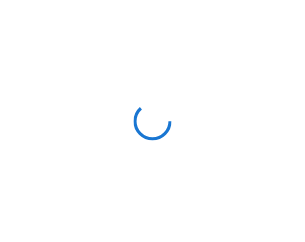scroll, scrollTop: 0, scrollLeft: 0, axis: both 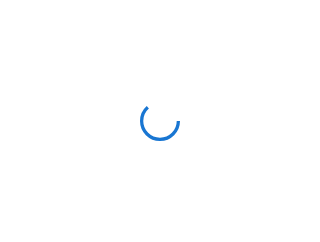 click at bounding box center (160, 121) 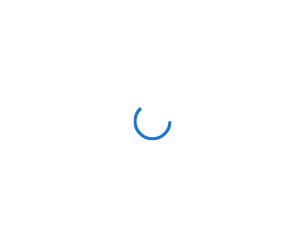 scroll, scrollTop: 0, scrollLeft: 0, axis: both 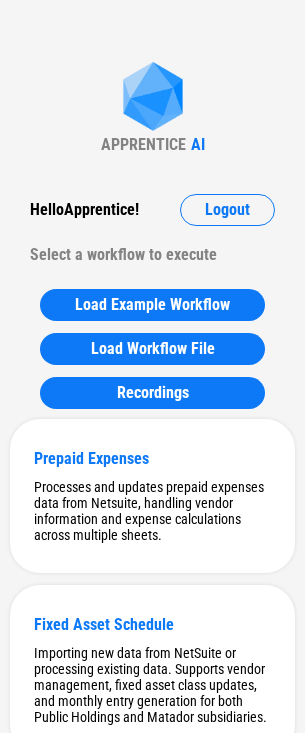 click on "Hello  Apprentice !" at bounding box center (84, 210) 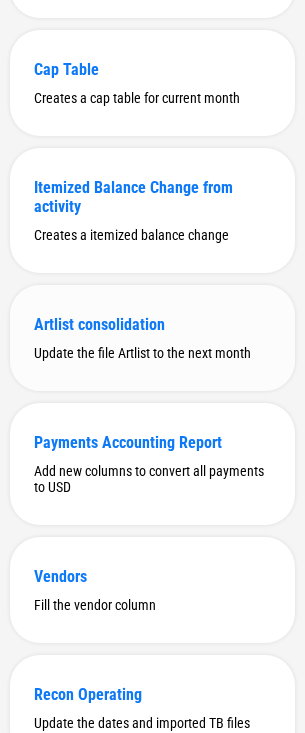 click on "Artlist consolidation Update the file Artlist to the next month" at bounding box center [152, 338] 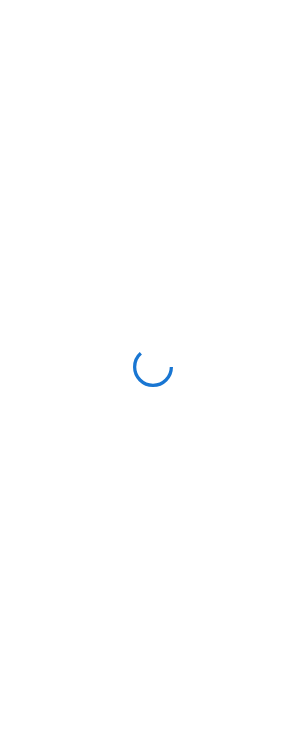 scroll, scrollTop: 0, scrollLeft: 0, axis: both 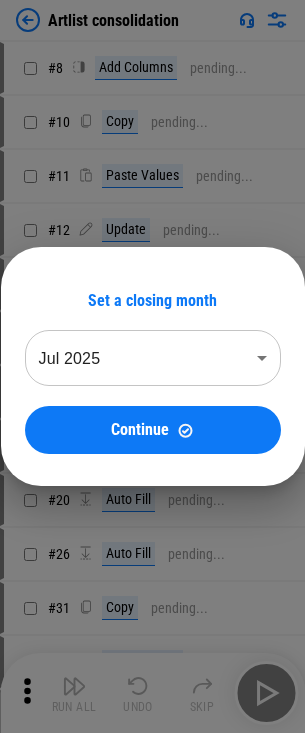 click on "Artlist consolidation  # 8 Add Columns pending... # 10 Copy pending... # 11 Paste Values pending... # 12 Update pending... # 13 Copy pending... # 14 Paste pending... # 15 Update pending... # 16 Update pending... # 20 Auto Fill pending... # 26 Auto Fill pending... # 31 Copy pending... # 33 Paste Values pending... # 34 Update pending... # 38 Auto Fill pending... # 44 Auto Fill pending... # 50 Auto Fill pending... # 55 Copy pending... # 57 Paste Values pending... # 58 Update pending... # 62 Auto Fill pending... # 68 Auto Fill pending... # 71 Copy pending... # 73 Paste Values pending... # 74 Update pending... # 79 Auto Fill pending... # 85 Auto Fill pending... # 91 Auto Fill pending... # 97 Add Columns pending... # 100 Copy pending... # 102 Paste Values pending... # 103 Update pending... # 106 Add Columns pending... # 109 Copy pending... # 111 Paste Values pending... # 112 Copy pending... # 114 Paste Formulas pending... # 115 Update pending... # 118 Copy pending... # 120 Paste Values pending... # 124 # #" at bounding box center [152, 366] 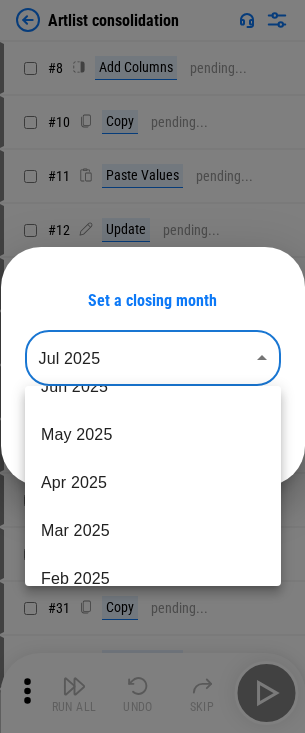 scroll, scrollTop: 136, scrollLeft: 0, axis: vertical 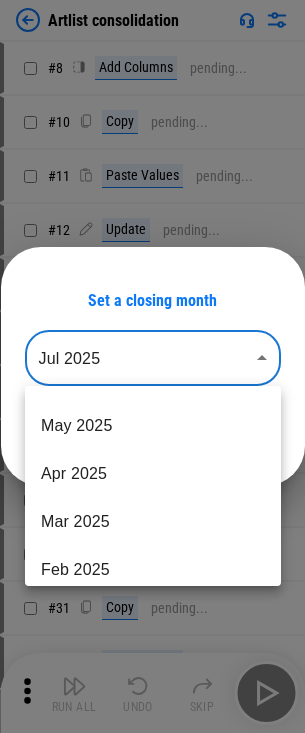 click on "Mar 2025" at bounding box center [153, 522] 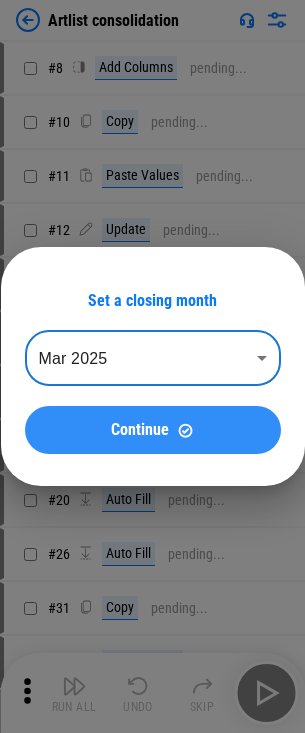click on "Continue" at bounding box center (153, 430) 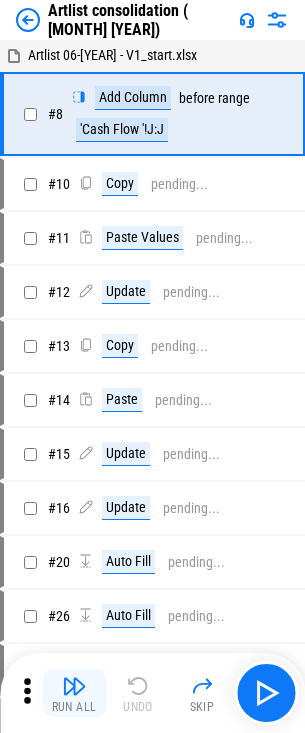 click on "Run All" at bounding box center (74, 707) 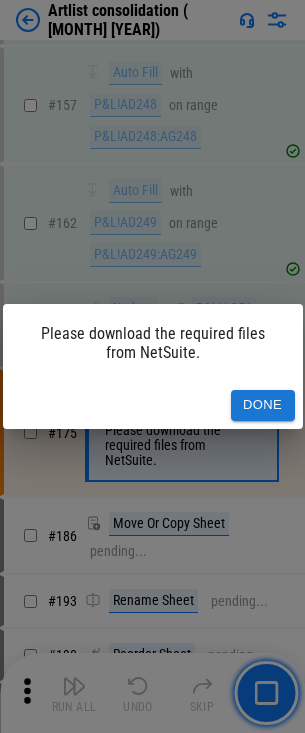 scroll, scrollTop: 4817, scrollLeft: 0, axis: vertical 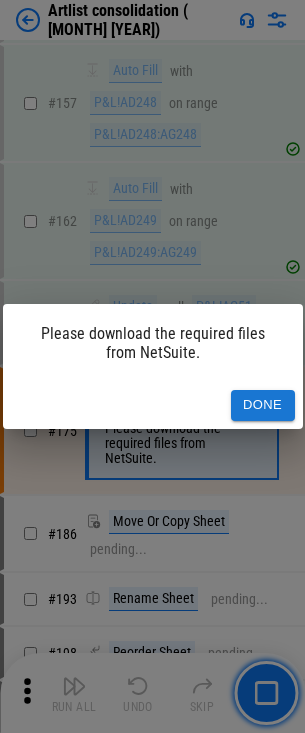 click on "Done" at bounding box center [263, 405] 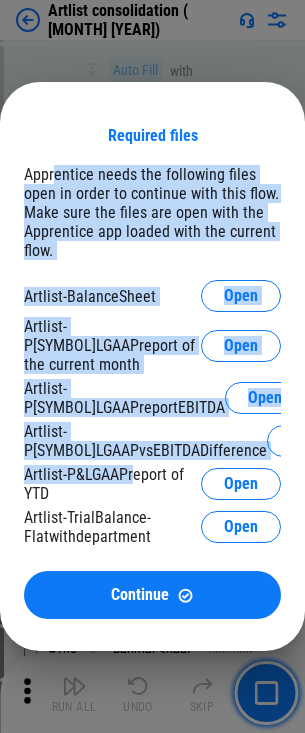 drag, startPoint x: 56, startPoint y: 181, endPoint x: 131, endPoint y: 441, distance: 270.6012 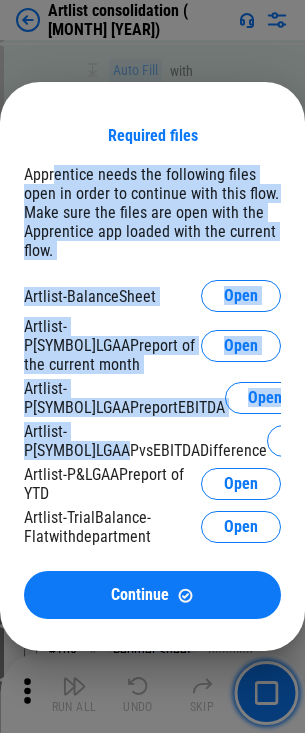 click on "Artlist-P&LGAAPvsEBITDADifference" at bounding box center (145, 441) 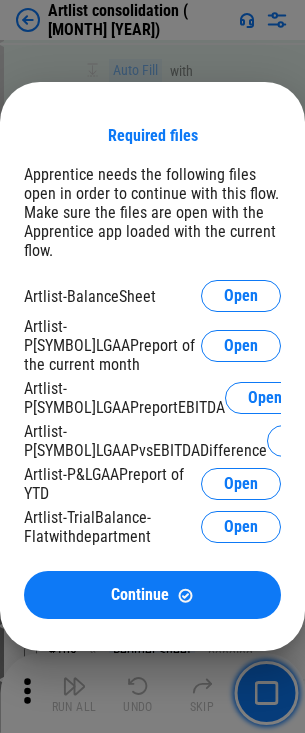 drag, startPoint x: 221, startPoint y: 293, endPoint x: 138, endPoint y: 255, distance: 91.28527 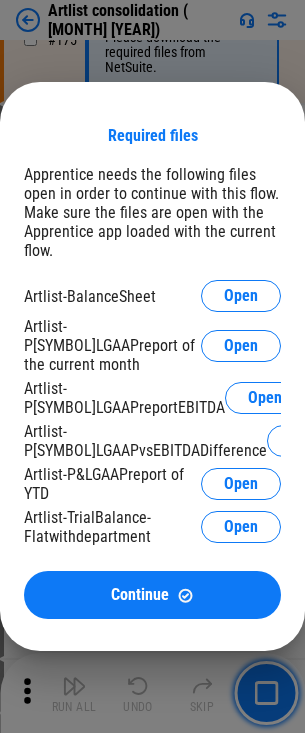 scroll, scrollTop: 5165, scrollLeft: 0, axis: vertical 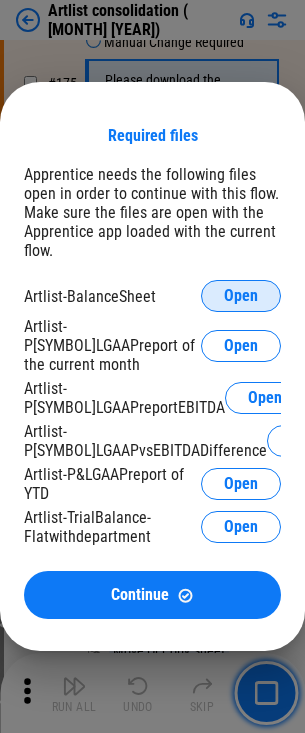 click on "Open" at bounding box center (241, 296) 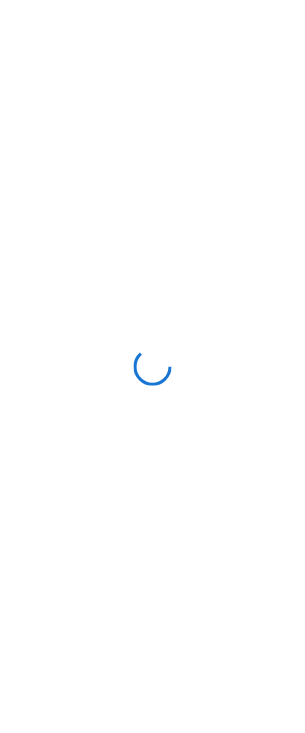 scroll, scrollTop: 0, scrollLeft: 0, axis: both 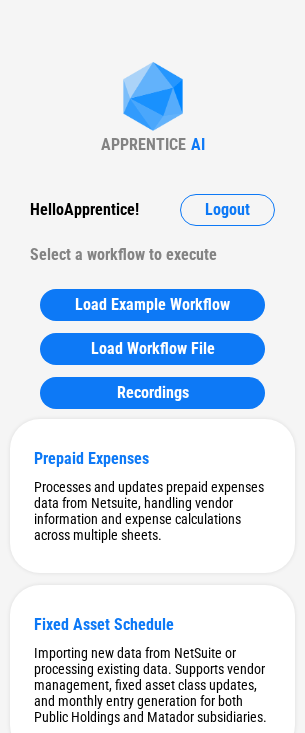 click on "Select a workflow to execute" at bounding box center (152, 255) 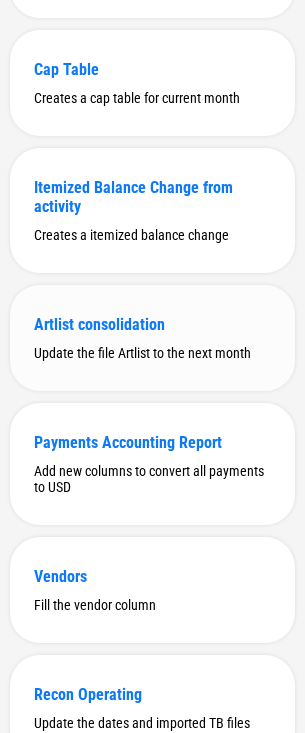click on "Update the file Artlist to the next month" at bounding box center (152, 353) 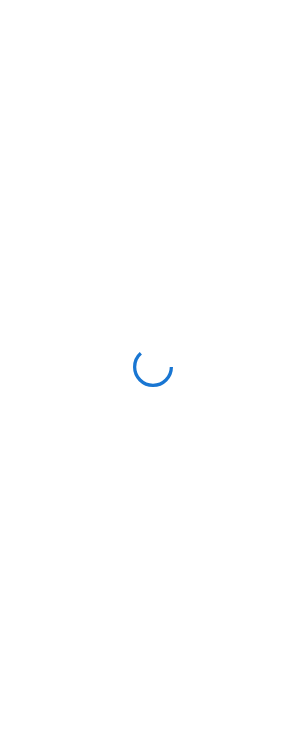 scroll, scrollTop: 0, scrollLeft: 0, axis: both 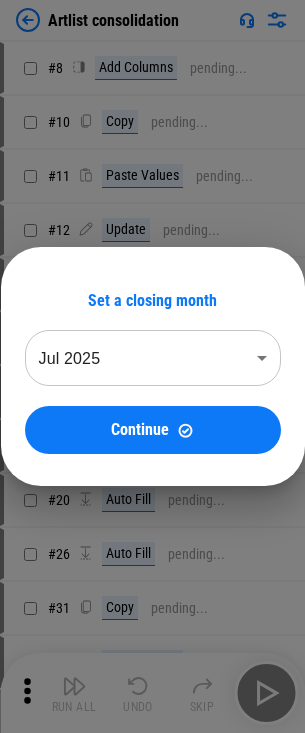 click on "Artlist consolidation  # 8 Add Columns pending... # 10 Copy pending... # 11 Paste Values pending... # 12 Update pending... # 13 Copy pending... # 14 Paste pending... # 15 Update pending... # 16 Update pending... # 20 Auto Fill pending... # 26 Auto Fill pending... # 31 Copy pending... # 33 Paste Values pending... # 34 Update pending... # 38 Auto Fill pending... # 44 Auto Fill pending... # 50 Auto Fill pending... # 55 Copy pending... # 57 Paste Values pending... # 58 Update pending... # 62 Auto Fill pending... # 68 Auto Fill pending... # 71 Copy pending... # 73 Paste Values pending... # 74 Update pending... # 79 Auto Fill pending... # 85 Auto Fill pending... # 91 Auto Fill pending... # 97 Add Columns pending... # 100 Copy pending... # 102 Paste Values pending... # 103 Update pending... # 106 Add Columns pending... # 109 Copy pending... # 111 Paste Values pending... # 112 Copy pending... # 114 Paste Formulas pending... # 115 Update pending... # 118 Copy pending... # 120 Paste Values pending... # 124 # #" at bounding box center [152, 366] 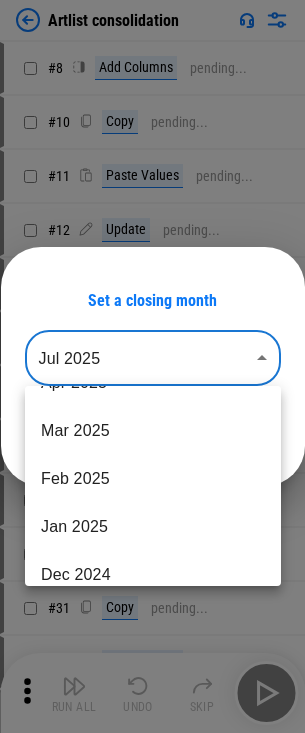 scroll, scrollTop: 229, scrollLeft: 0, axis: vertical 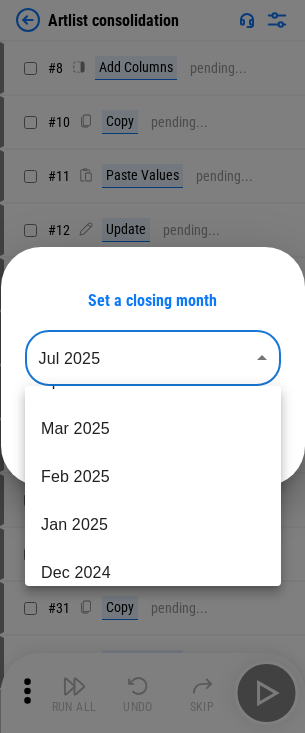 click on "Mar 2025" at bounding box center (153, 429) 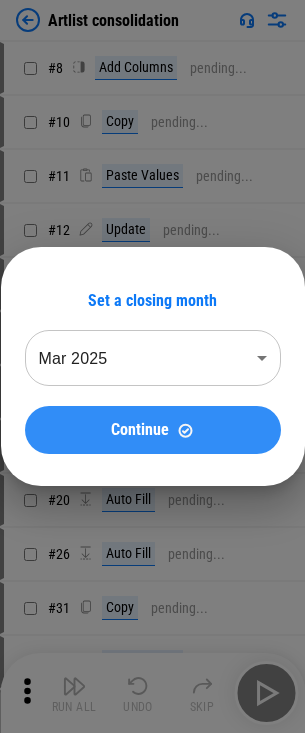 click on "Continue" at bounding box center [140, 430] 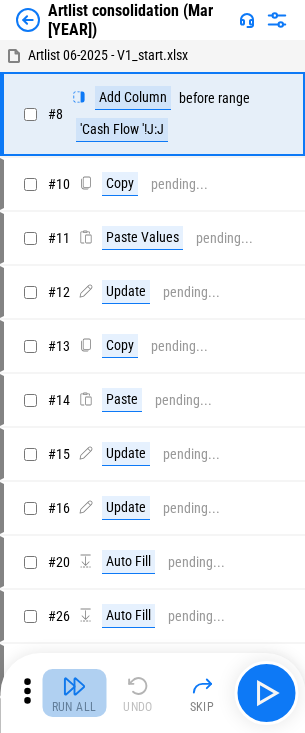 click at bounding box center (74, 686) 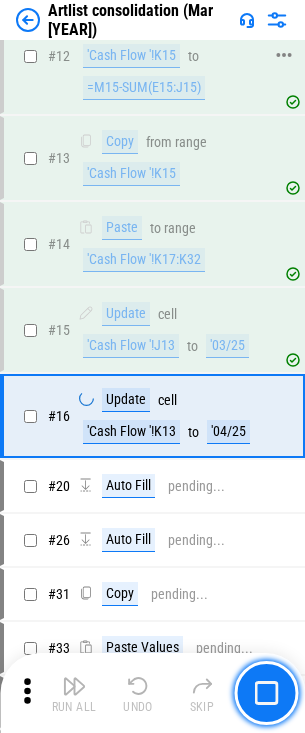 scroll, scrollTop: 382, scrollLeft: 0, axis: vertical 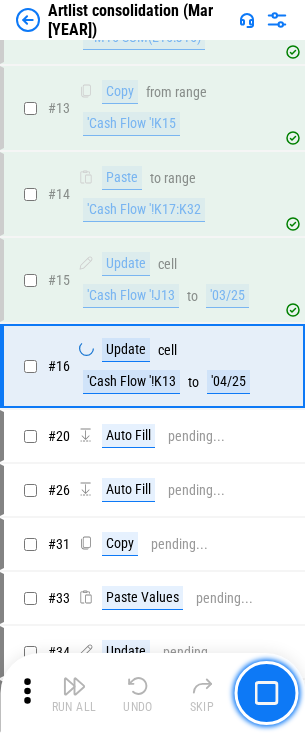 type 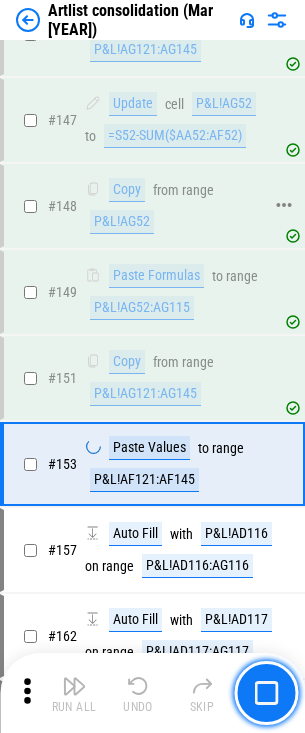 scroll, scrollTop: 4302, scrollLeft: 0, axis: vertical 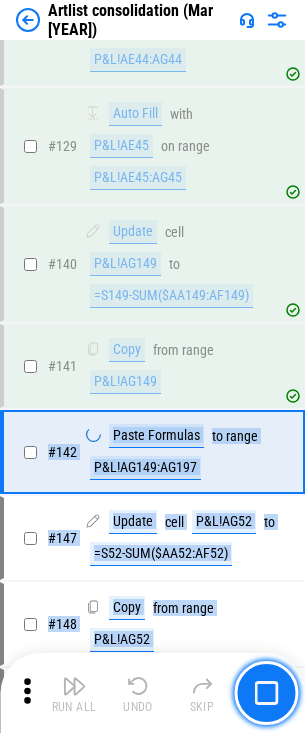 drag, startPoint x: 174, startPoint y: 472, endPoint x: -186, endPoint y: 477, distance: 360.03473 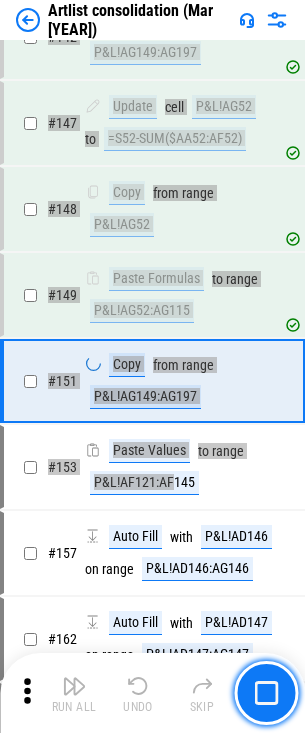 scroll, scrollTop: 4302, scrollLeft: 0, axis: vertical 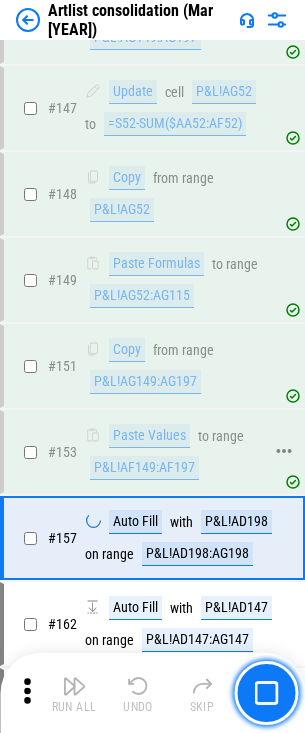 click on "Paste Values to range P&L!AF149:AF197" at bounding box center [174, 452] 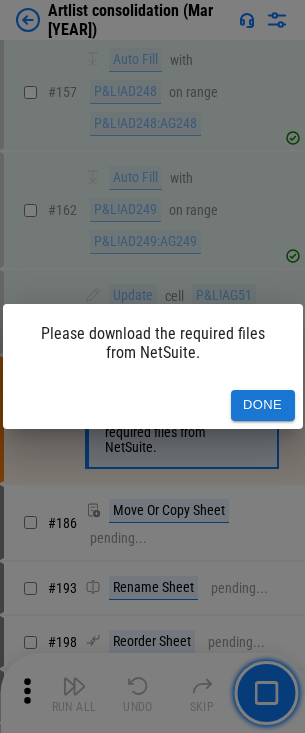 scroll, scrollTop: 4817, scrollLeft: 0, axis: vertical 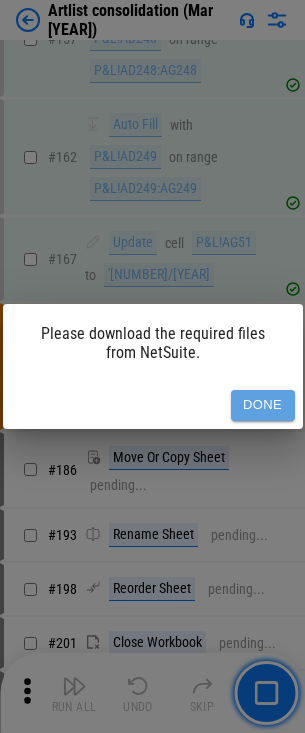 click on "Done" at bounding box center [263, 405] 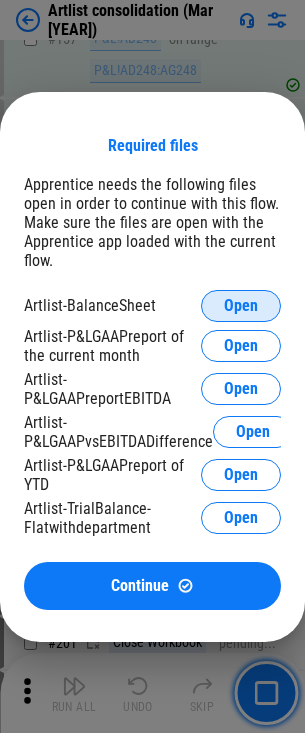 click on "Open" at bounding box center [241, 306] 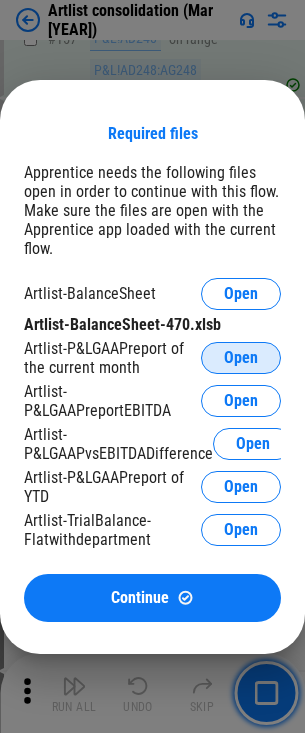 click on "Open" at bounding box center (241, 358) 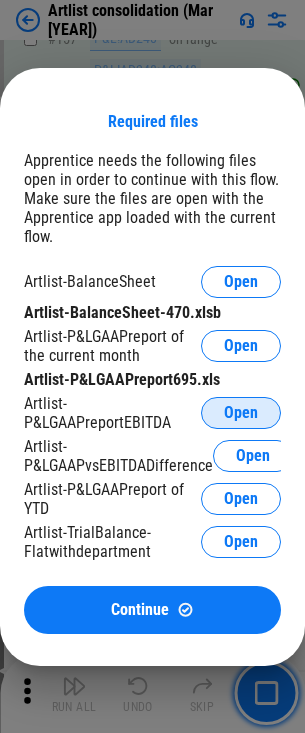 click on "Open" at bounding box center [241, 413] 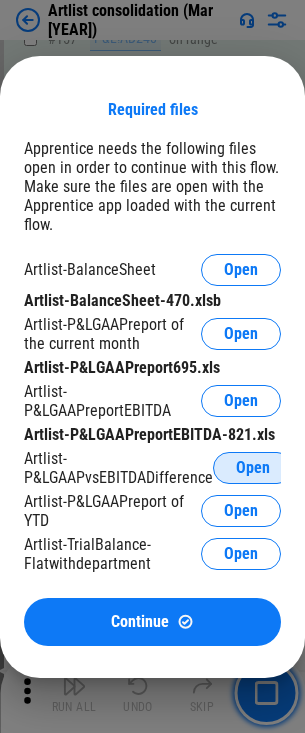 click on "Open" at bounding box center (253, 468) 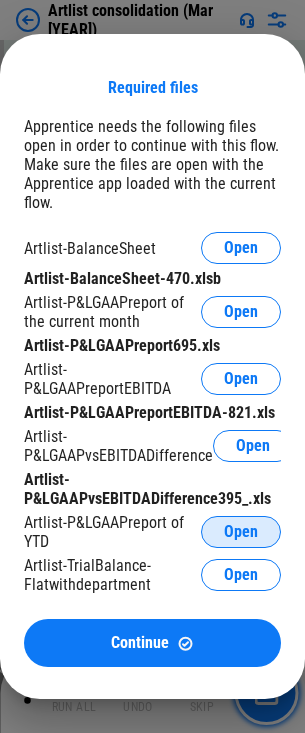 click on "Open" at bounding box center (241, 532) 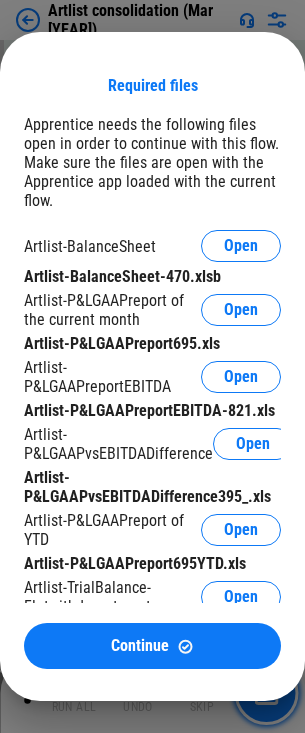 scroll, scrollTop: 49, scrollLeft: 0, axis: vertical 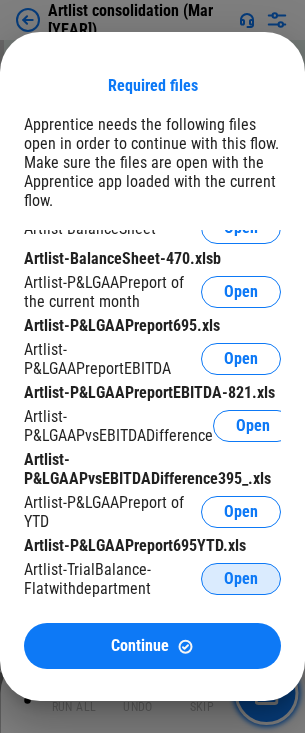 click on "Open" at bounding box center (241, 579) 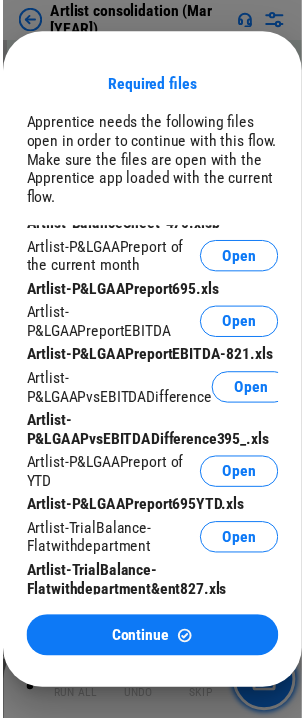 scroll, scrollTop: 88, scrollLeft: 0, axis: vertical 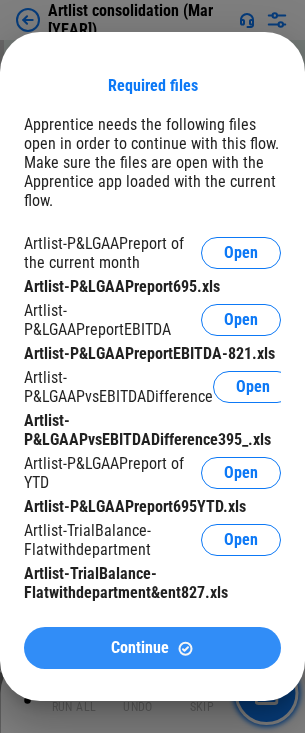 click on "Continue" at bounding box center (140, 648) 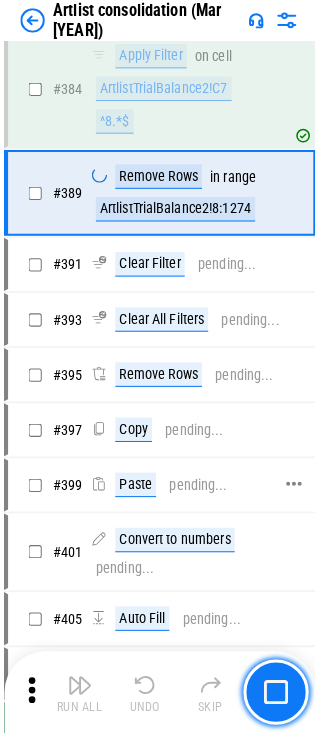 scroll, scrollTop: 11887, scrollLeft: 0, axis: vertical 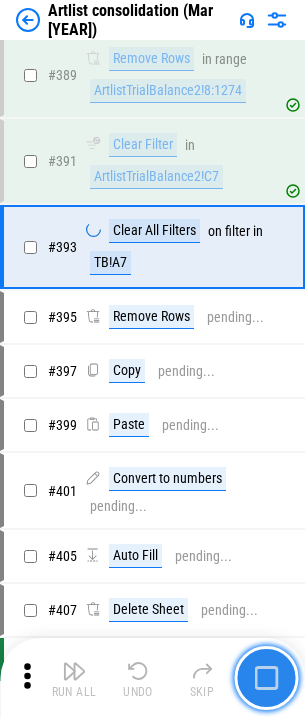 click at bounding box center [266, 678] 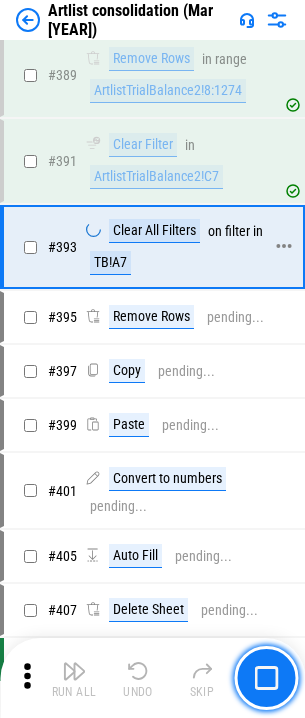 click on "Clear All Filters on filter in TB!A7" at bounding box center (182, 247) 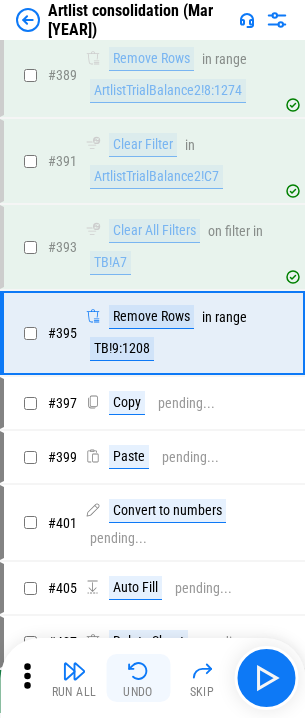 click at bounding box center (138, 671) 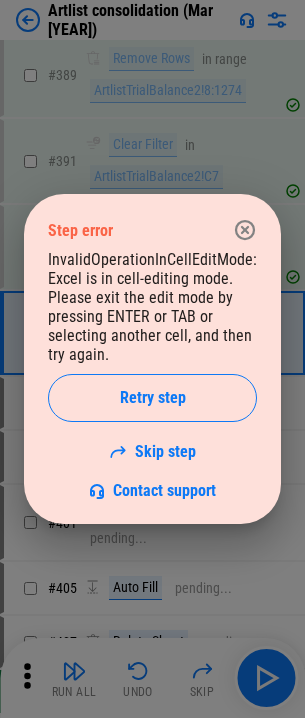 click 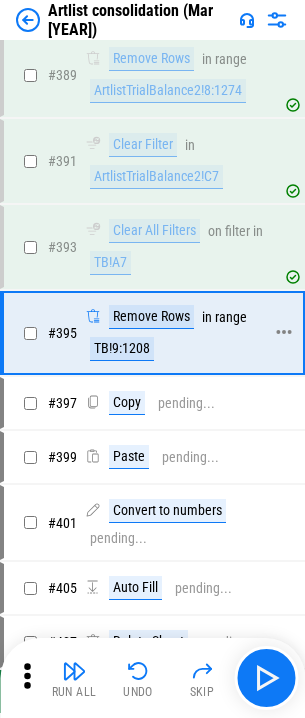 click on "# 395 Remove Rows in range TB!9:1208" at bounding box center [151, 333] 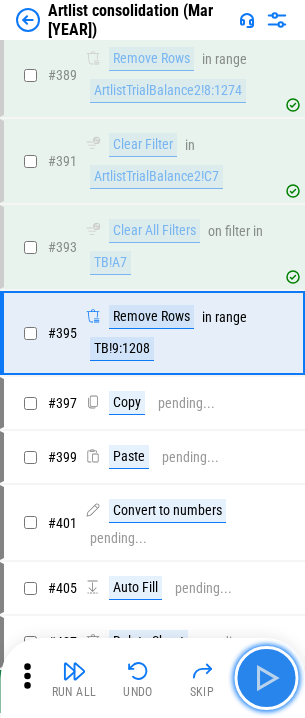 click at bounding box center (266, 678) 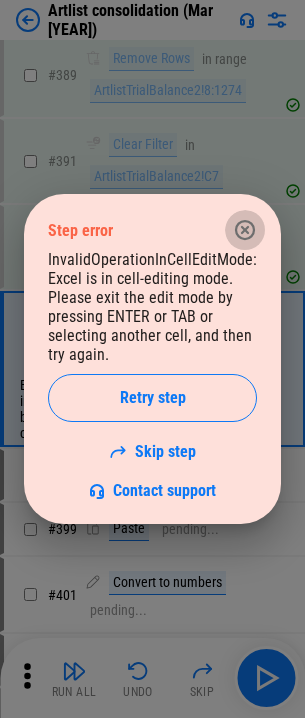 click at bounding box center (245, 230) 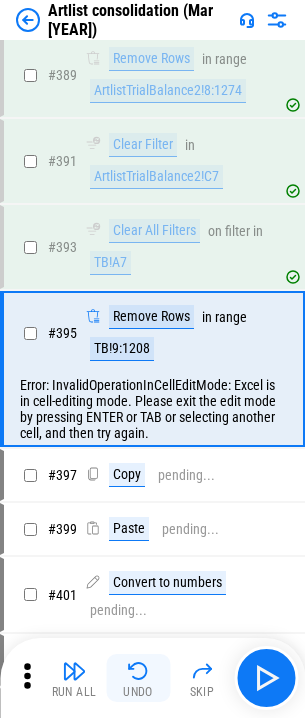 click at bounding box center [138, 671] 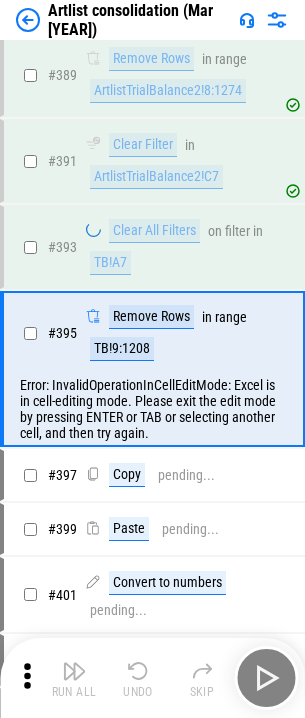 click on "Error: InvalidOperationInCellEditMode: Excel is in cell-editing mode. Please exit the edit mode by pressing ENTER or TAB or selecting another cell, and then try again." at bounding box center [153, 409] 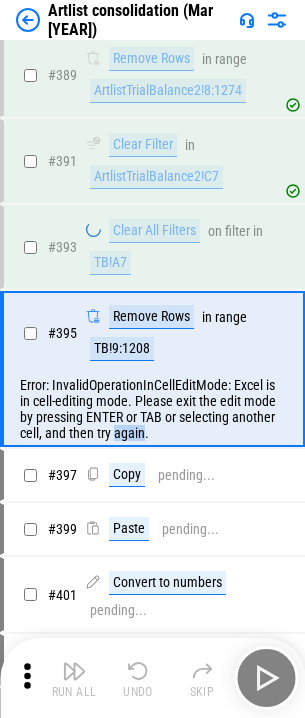 click on "Error: InvalidOperationInCellEditMode: Excel is in cell-editing mode. Please exit the edit mode by pressing ENTER or TAB or selecting another cell, and then try again." at bounding box center (153, 409) 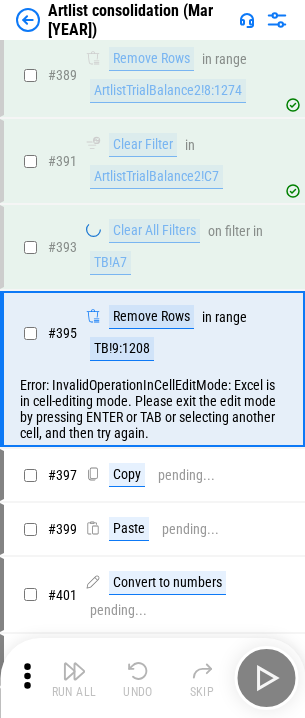click on "Error: InvalidOperationInCellEditMode: Excel is in cell-editing mode. Please exit the edit mode by pressing ENTER or TAB or selecting another cell, and then try again." at bounding box center [153, 409] 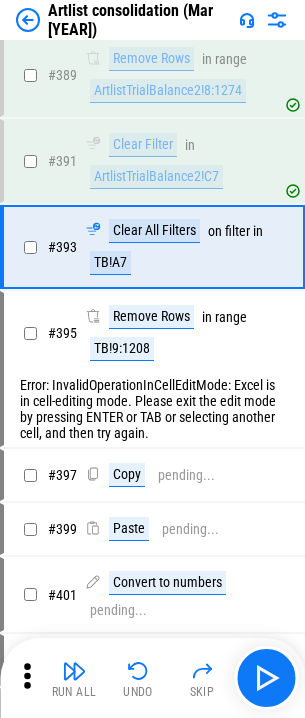 click at bounding box center (277, 20) 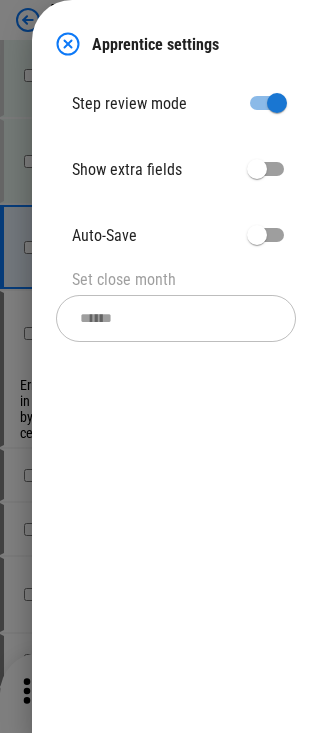 click at bounding box center [160, 366] 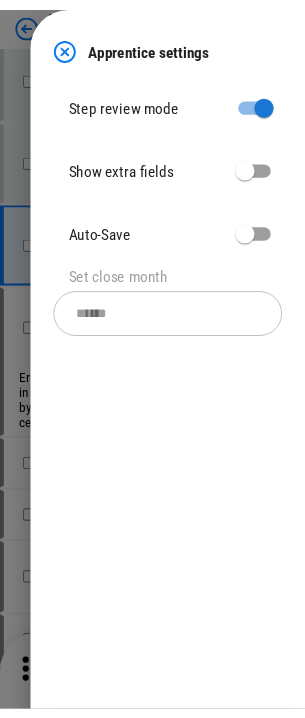scroll, scrollTop: 11699, scrollLeft: 0, axis: vertical 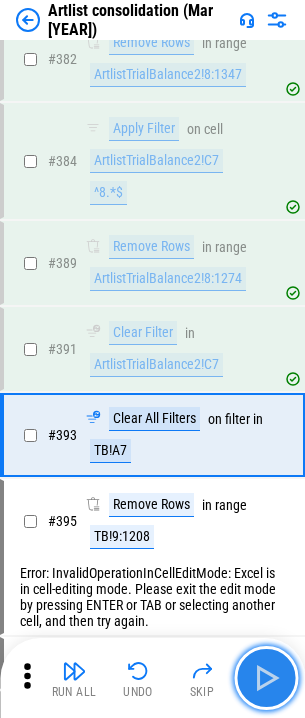 click at bounding box center [266, 678] 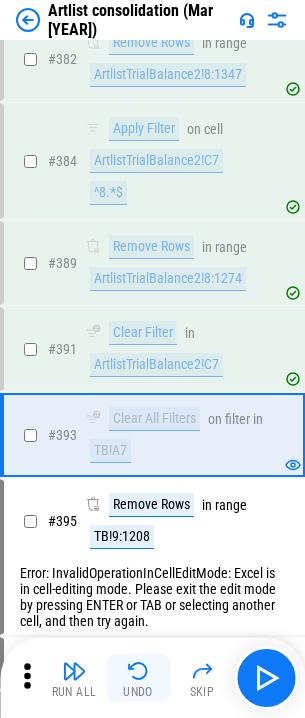 click at bounding box center [138, 671] 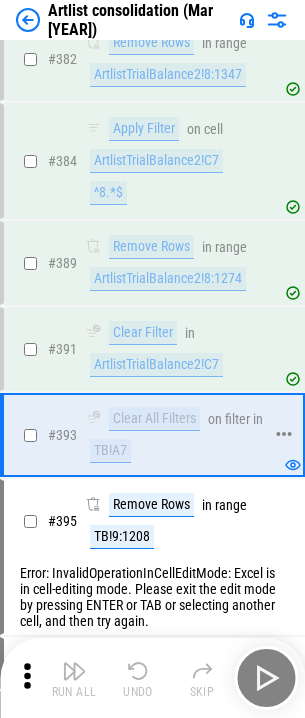 click on "Run All Undo Skip" at bounding box center [154, 678] 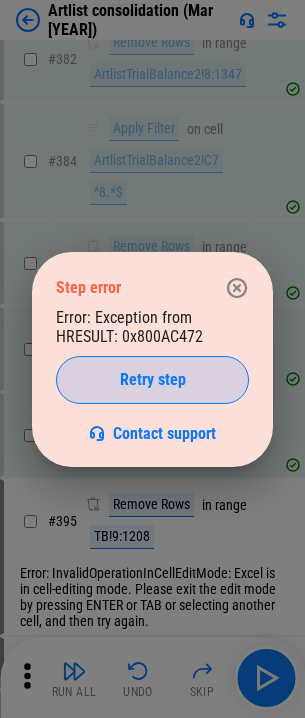 click on "Retry step" at bounding box center [153, 380] 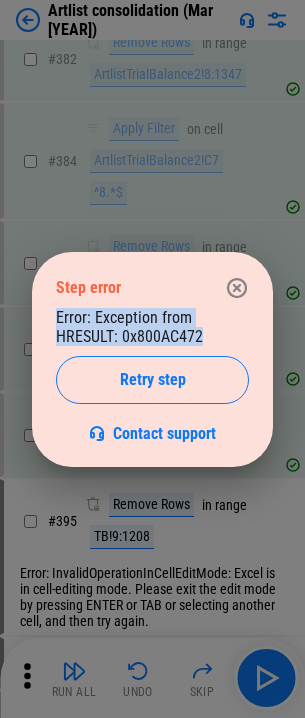 drag, startPoint x: 208, startPoint y: 336, endPoint x: 26, endPoint y: 322, distance: 182.53767 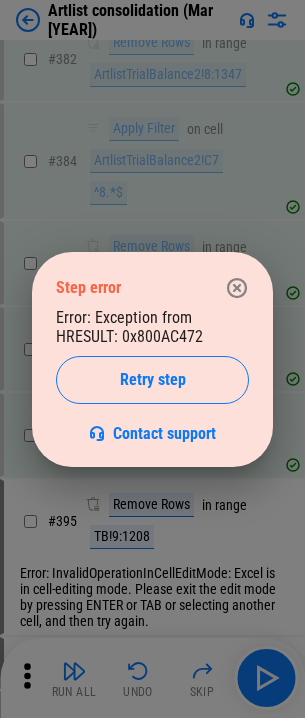 click on "Error: Exception from HRESULT: 0x800AC472 Retry step Contact support" at bounding box center [152, 375] 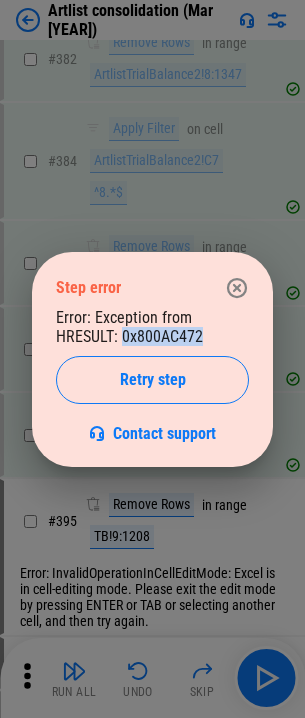 click on "Error: Exception from HRESULT: 0x800AC472 Retry step Contact support" at bounding box center [152, 375] 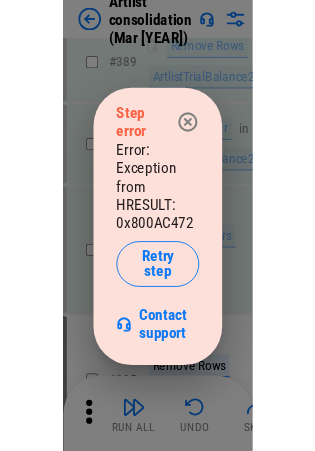 scroll, scrollTop: 11490, scrollLeft: 0, axis: vertical 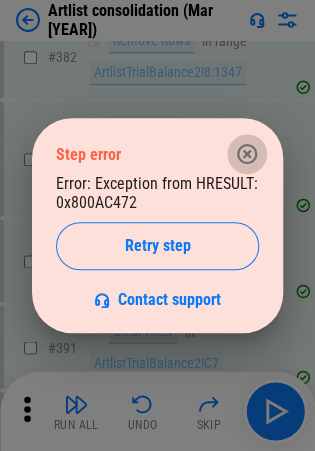 click 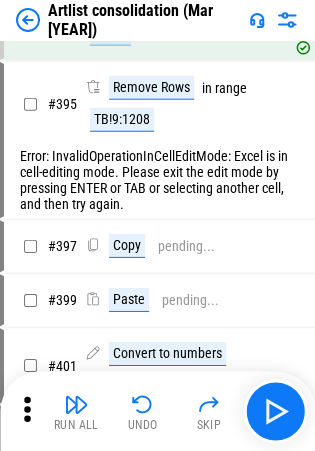 scroll, scrollTop: 11965, scrollLeft: 0, axis: vertical 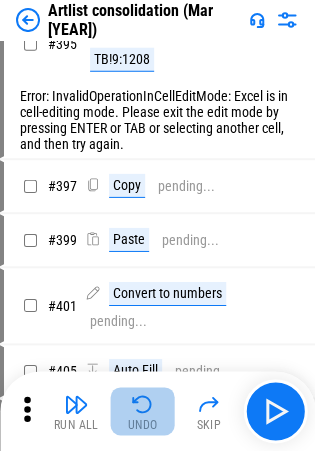 click at bounding box center (143, 404) 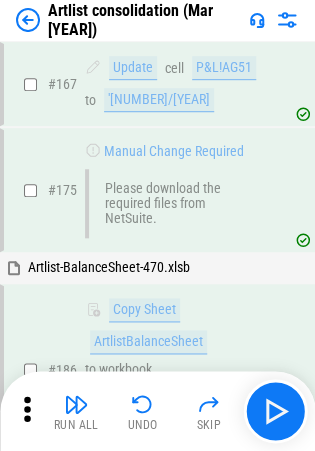 scroll, scrollTop: 4795, scrollLeft: 0, axis: vertical 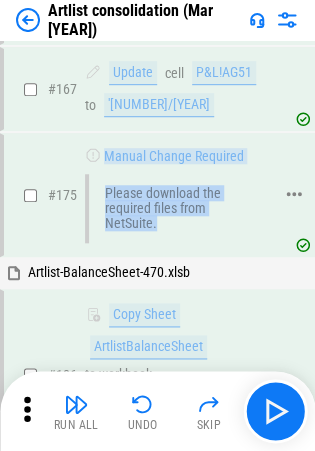 drag, startPoint x: 103, startPoint y: 110, endPoint x: 260, endPoint y: 195, distance: 178.53291 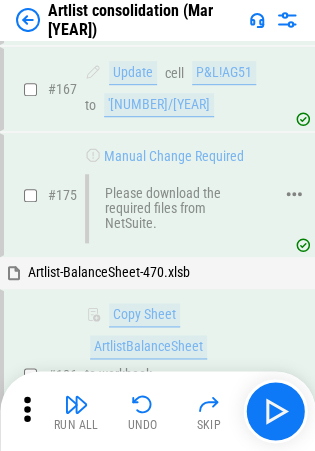 click on "Manual Change Required" at bounding box center [174, 156] 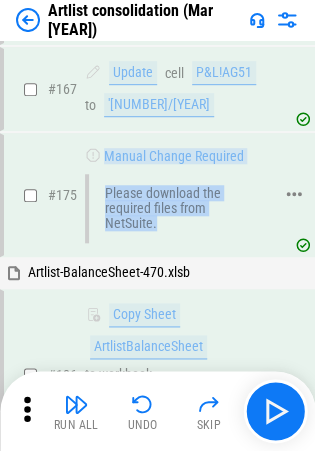 drag, startPoint x: 108, startPoint y: 113, endPoint x: 184, endPoint y: 174, distance: 97.45255 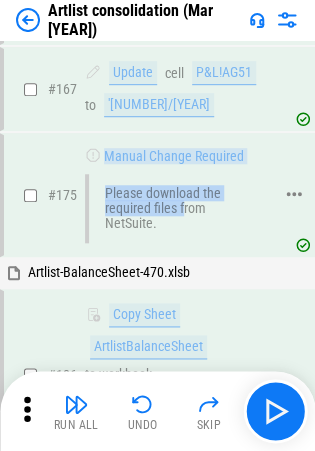 click on "Please download the required files from NetSuite." at bounding box center (178, 208) 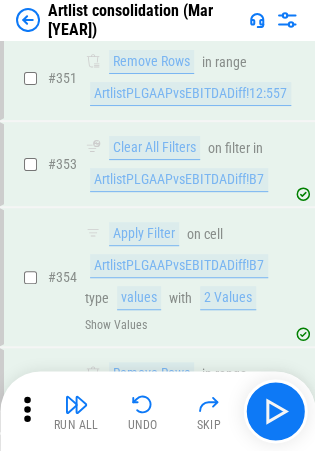scroll, scrollTop: 10320, scrollLeft: 0, axis: vertical 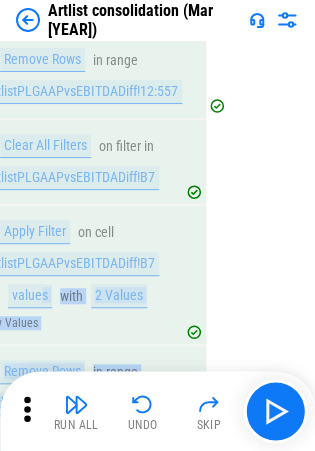 drag, startPoint x: 150, startPoint y: 234, endPoint x: 132, endPoint y: 310, distance: 78.10249 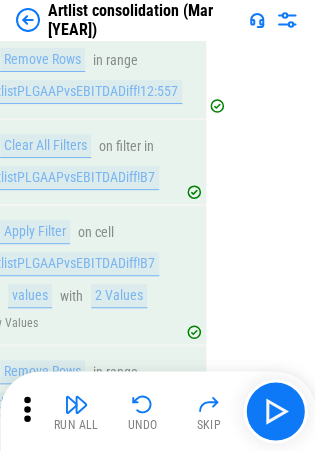 scroll, scrollTop: 10320, scrollLeft: 0, axis: vertical 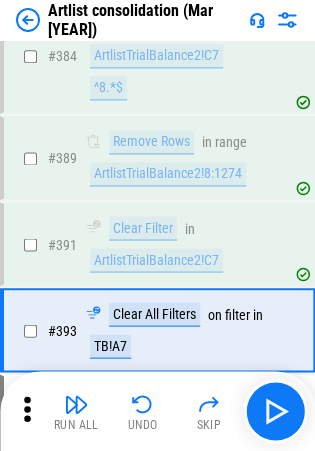 click 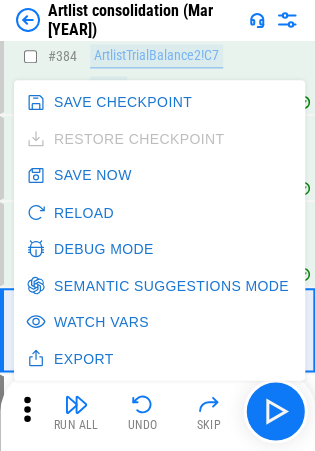 click on "Save Checkpoint Restore Checkpoint Save Now Reload Debug Mode Semantic Suggestions Mode Watch Vars Export" at bounding box center (159, 230) 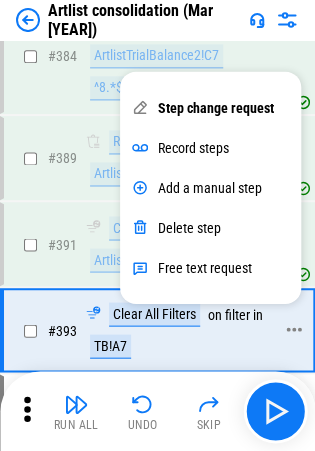 click on "# 393 Clear All Filters on filter in TB!A7" at bounding box center (156, 330) 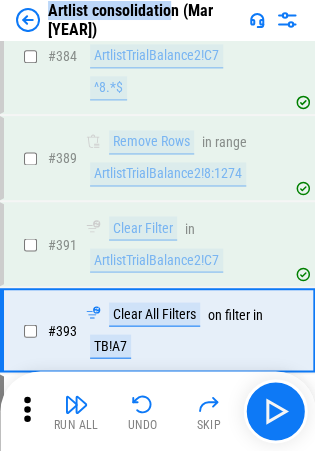 drag, startPoint x: 48, startPoint y: 23, endPoint x: 176, endPoint y: 31, distance: 128.24976 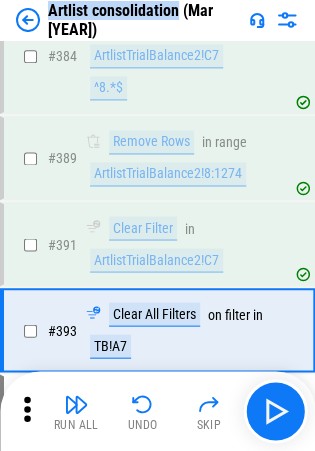 copy on "Artlist consolidation" 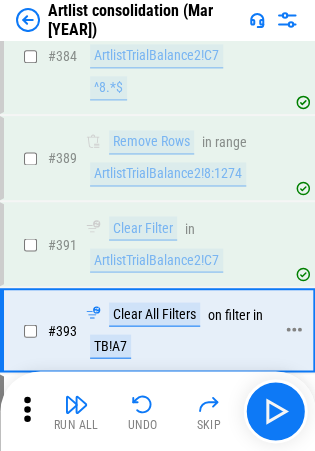 click on "TB!A7" at bounding box center [110, 346] 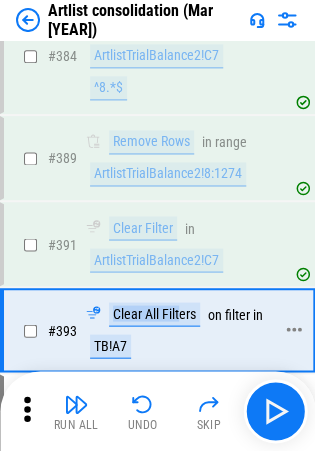 drag, startPoint x: 182, startPoint y: 252, endPoint x: 104, endPoint y: 214, distance: 86.764046 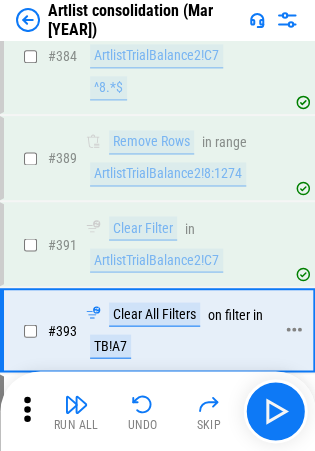 click on "Clear All Filters on filter in TB!A7" at bounding box center (187, 330) 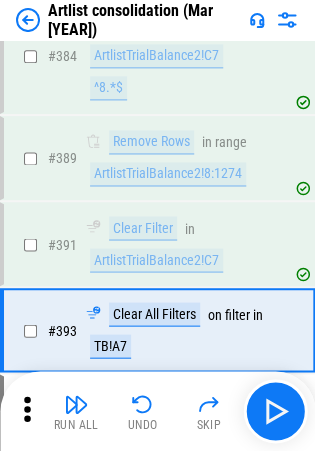 click 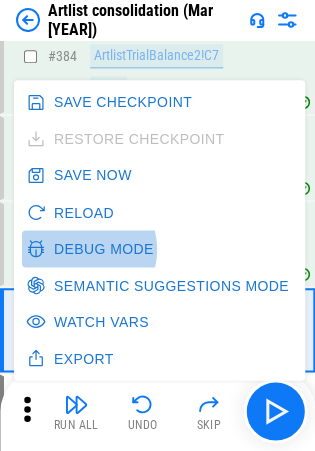 click on "Debug Mode" at bounding box center [92, 248] 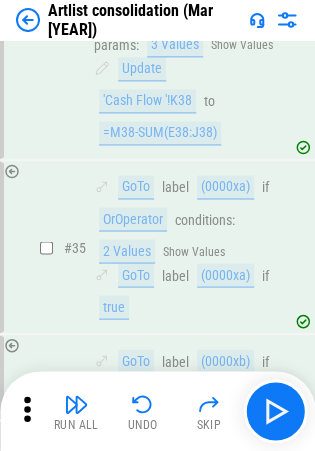 scroll, scrollTop: 101920, scrollLeft: 0, axis: vertical 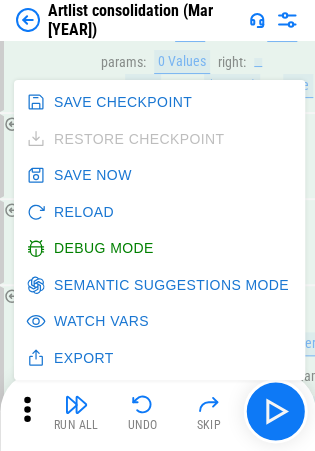 click on "Set Var name tempTbTable: Range as range FindCellOperator range : range column A row 1 in sheet GetVarOperator name : tbTempSheet: String to column BB row 100 in sheet GetVarOperator name : tbTempSheet: String text : Account criteria : regex : true to RangeCornerOperator range : RangeReturningPrimitiveMethodOperator primitive : FindCellOperator range : range column A row 1 in sheet GetVarOperator name : tbTempSheet: String to column BB row 100 in sheet GetVarOperator name : tbTempSheet: String text : Account criteria : regex : true method : getSurroundingRange args : 0 Values needsExcel : true cornerRow : bottom cornerColumn : right" at bounding box center (224, 1258) 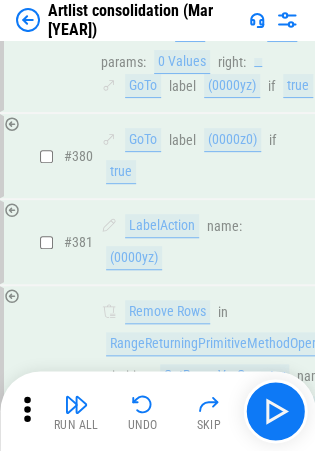 click on "Set Var name tempTbTable: Range as range FindCellOperator range : range column A row 1 in sheet GetVarOperator name : tbTempSheet: String to column BB row 100 in sheet GetVarOperator name : tbTempSheet: String text : Account criteria : regex : true to RangeCornerOperator range : RangeReturningPrimitiveMethodOperator primitive : FindCellOperator range : range column A row 1 in sheet GetVarOperator name : tbTempSheet: String to column BB row 100 in sheet GetVarOperator name : tbTempSheet: String text : Account criteria : regex : true method : getSurroundingRange args : 0 Values needsExcel : true cornerRow : bottom cornerColumn : right" at bounding box center (224, 1258) 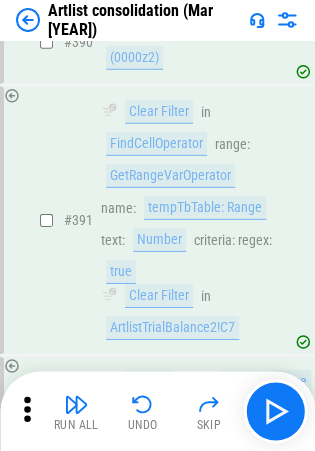 scroll, scrollTop: 104460, scrollLeft: 0, axis: vertical 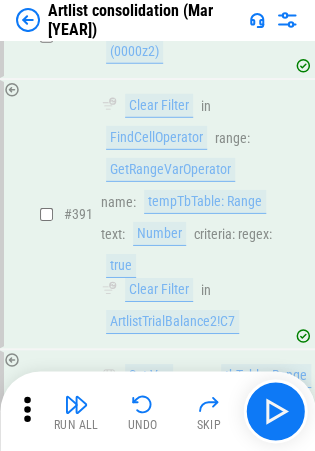 drag, startPoint x: 158, startPoint y: 308, endPoint x: 102, endPoint y: 260, distance: 73.756355 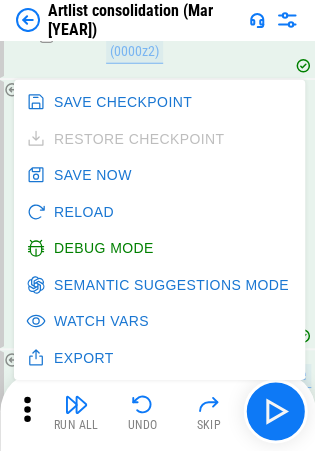 click on "Debug Mode" at bounding box center (92, 248) 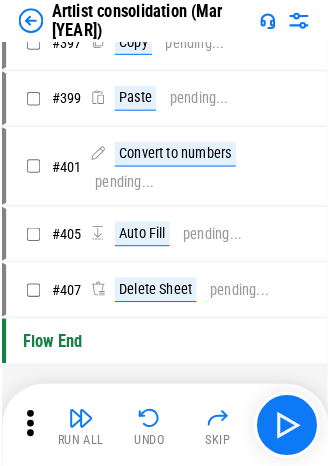 scroll, scrollTop: 11697, scrollLeft: 0, axis: vertical 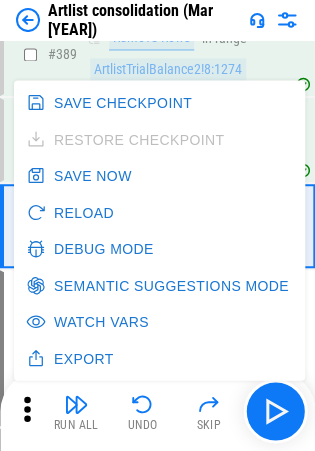 click on "# 393 Clear All Filters on filter in TB!A7" at bounding box center [156, 226] 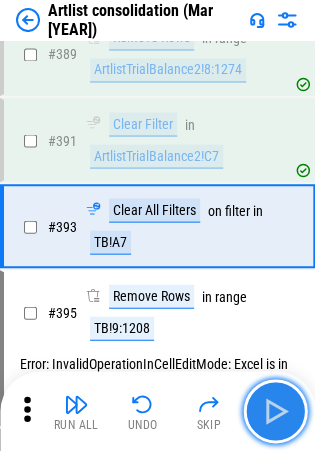 click at bounding box center (275, 411) 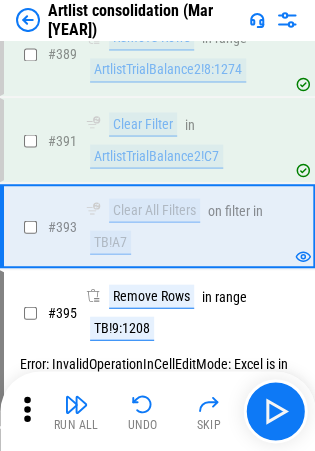 click on "Error: InvalidOperationInCellEditMode: Excel is in cell-editing mode. Please exit the edit mode by pressing ENTER or TAB or selecting another cell, and then try again." at bounding box center (158, 388) 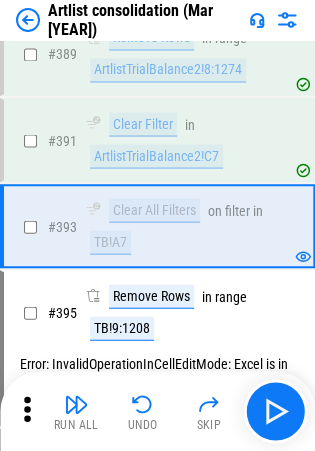 click at bounding box center [287, 20] 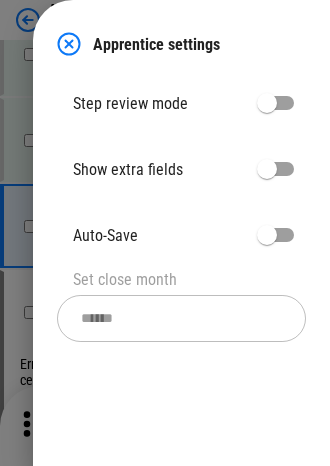 click at bounding box center [69, 44] 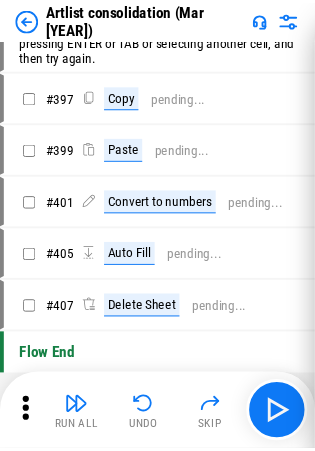 scroll, scrollTop: 11631, scrollLeft: 0, axis: vertical 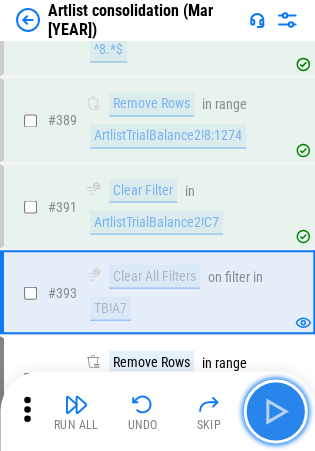 click at bounding box center (275, 411) 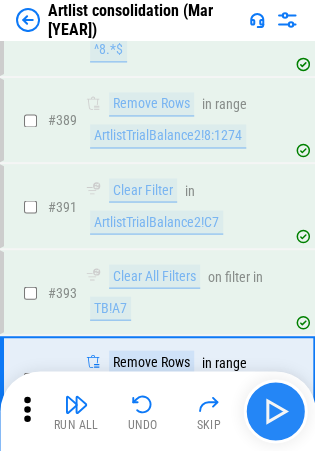 scroll, scrollTop: 11731, scrollLeft: 0, axis: vertical 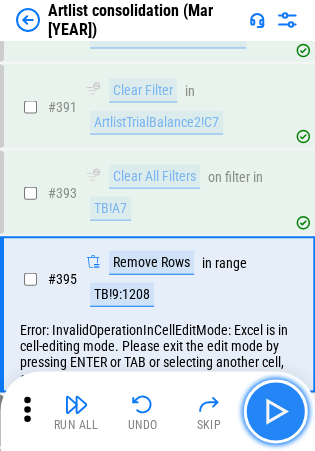 click at bounding box center (275, 411) 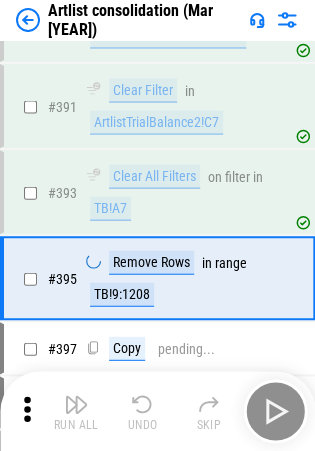click on "Run All Undo Skip" at bounding box center (159, 411) 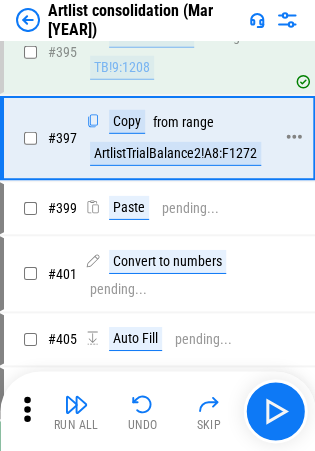 scroll, scrollTop: 11958, scrollLeft: 0, axis: vertical 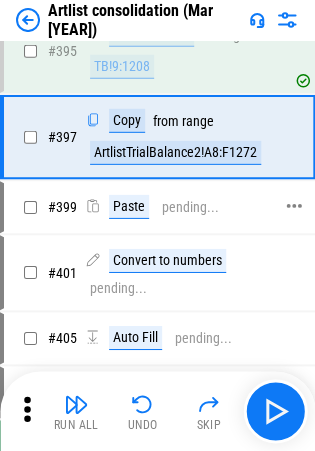 click on "Paste" at bounding box center [129, 207] 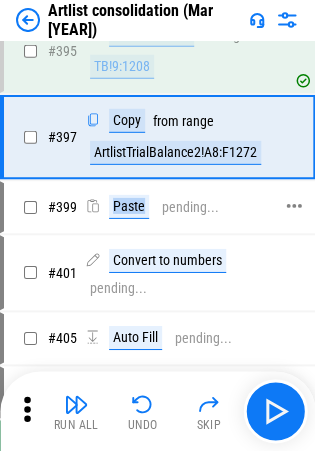 click on "Paste" at bounding box center [129, 207] 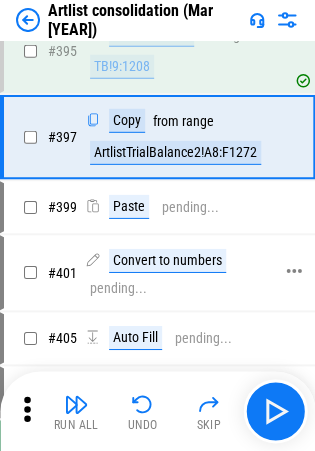 click on "Convert to numbers" at bounding box center [167, 261] 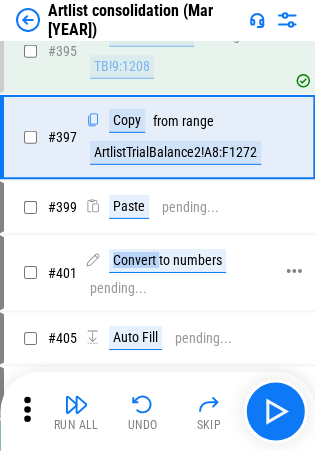 click on "Convert to numbers" at bounding box center [167, 261] 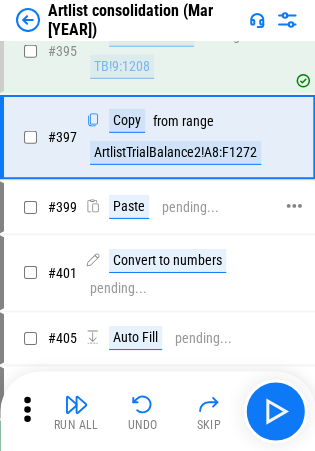click on "Paste" at bounding box center (129, 207) 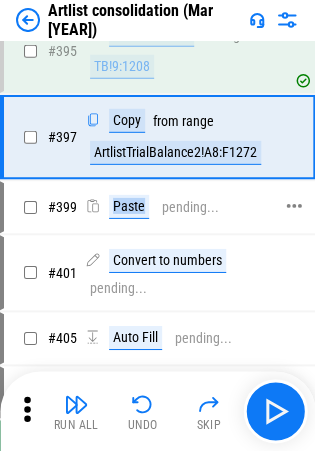 click on "Paste" at bounding box center [129, 207] 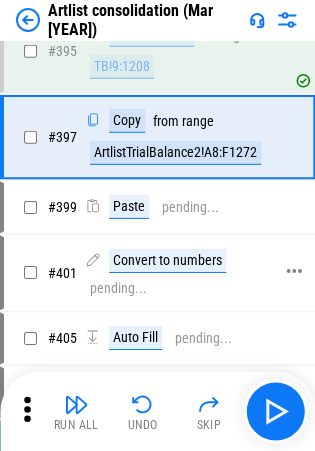 click on "Convert to numbers" at bounding box center [167, 261] 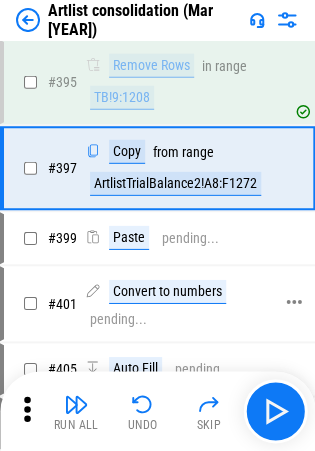 scroll, scrollTop: 11926, scrollLeft: 0, axis: vertical 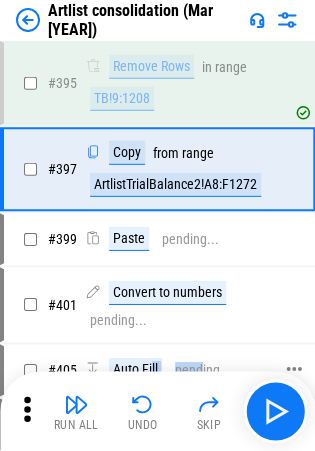 drag, startPoint x: 150, startPoint y: 274, endPoint x: 200, endPoint y: 284, distance: 50.990196 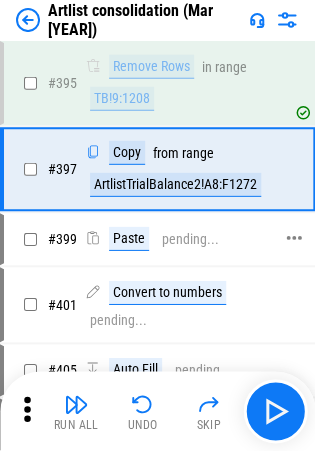 click on "Paste pending..." at bounding box center (152, 239) 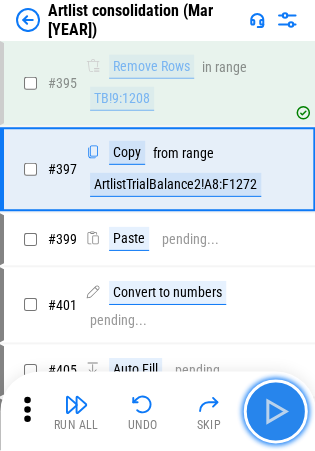 click at bounding box center [275, 411] 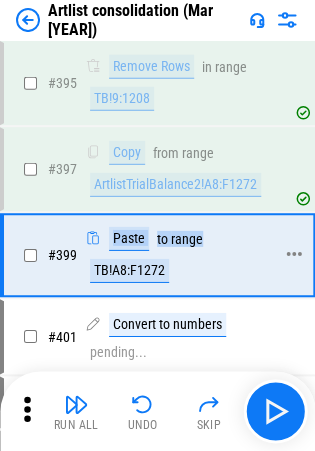 drag, startPoint x: 70, startPoint y: 130, endPoint x: 210, endPoint y: 182, distance: 149.34523 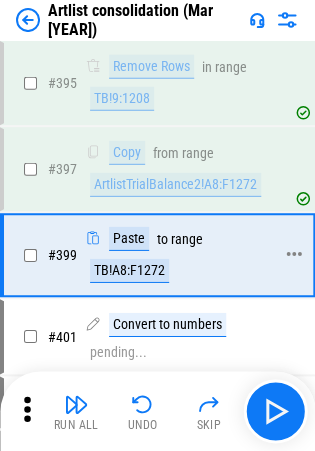 click on "Paste to range TB!A8:F1272" at bounding box center [187, 255] 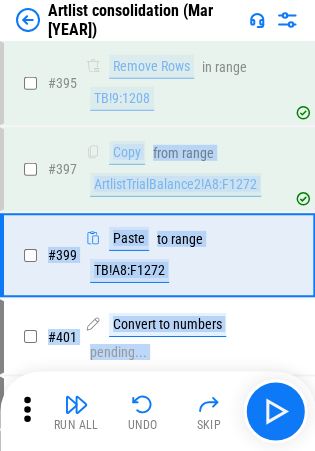drag, startPoint x: 97, startPoint y: 71, endPoint x: 172, endPoint y: 324, distance: 263.88254 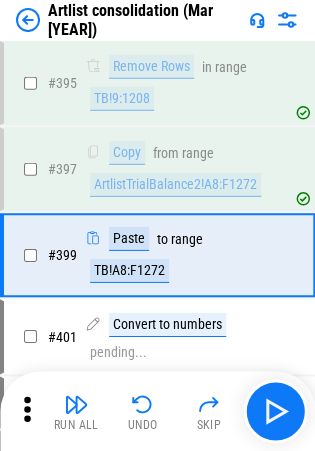 click on "# 405 Auto Fill pending..." at bounding box center [156, 402] 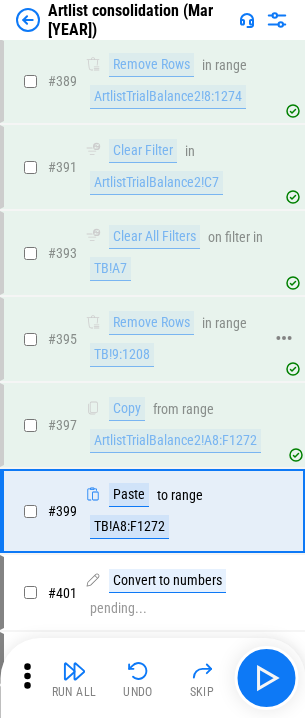 scroll, scrollTop: 12047, scrollLeft: 0, axis: vertical 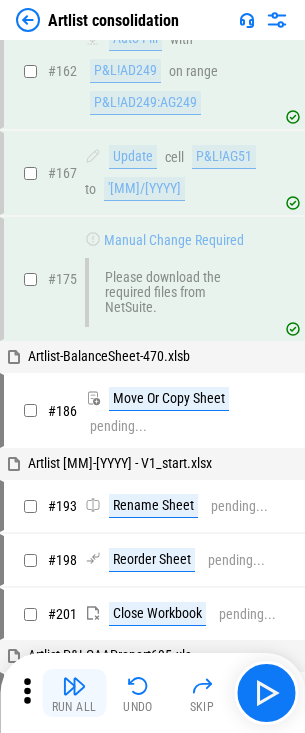 click on "Run All" at bounding box center (74, 693) 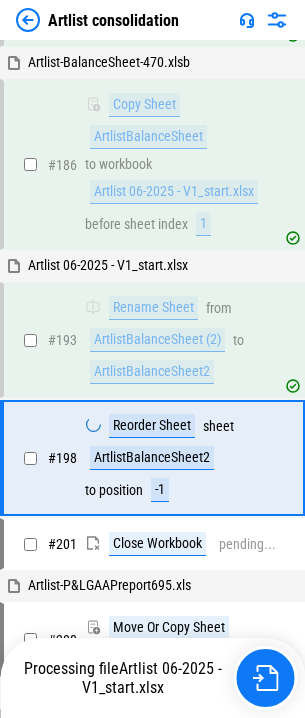 scroll, scrollTop: 5296, scrollLeft: 0, axis: vertical 